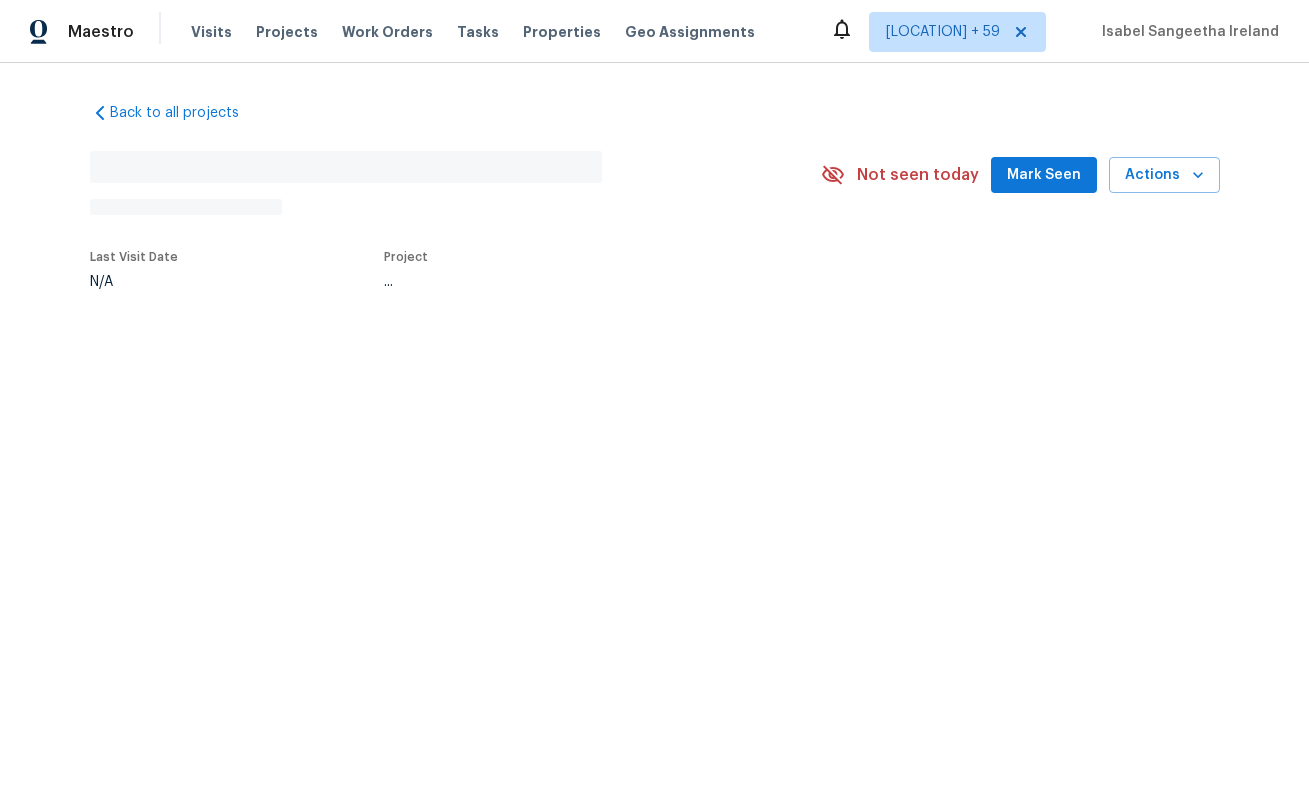 scroll, scrollTop: 0, scrollLeft: 0, axis: both 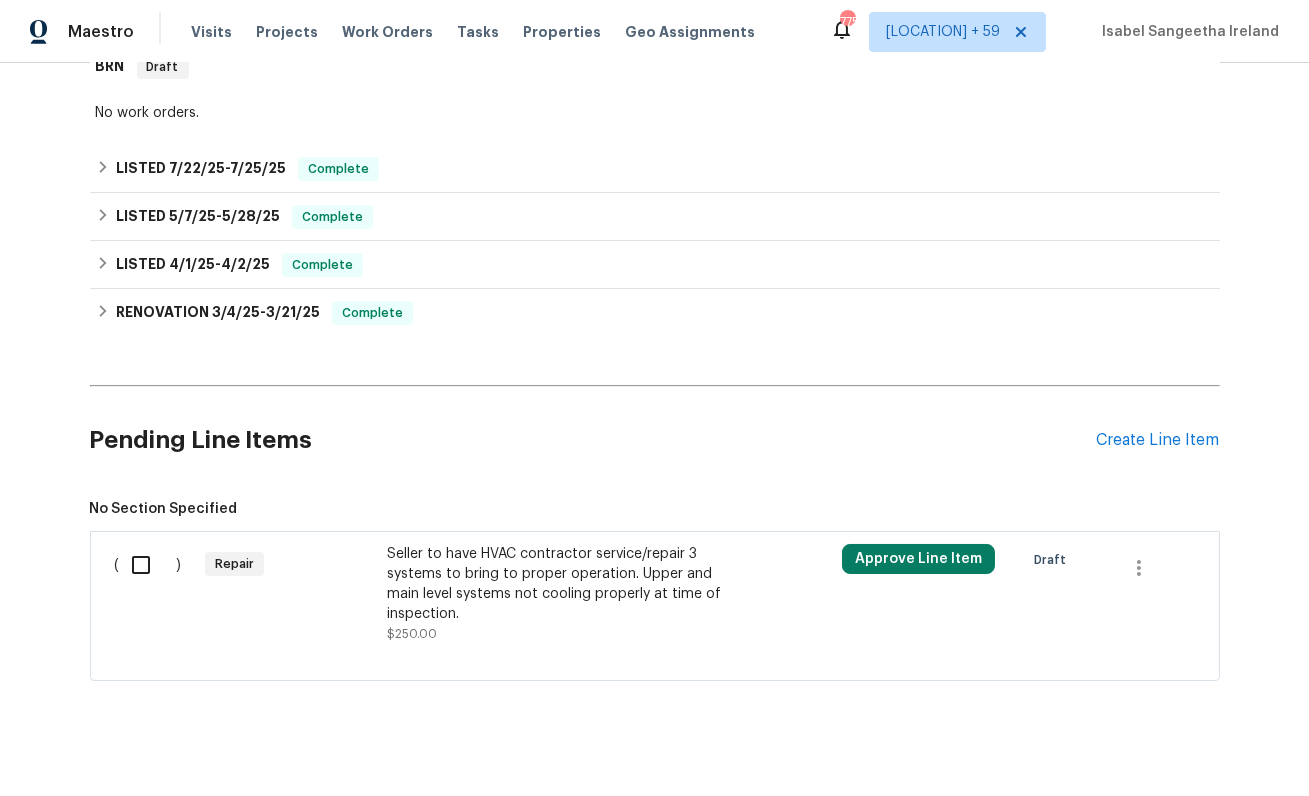 click on "Seller to have HVAC contractor service/repair 3 systems to bring to proper operation. Upper and main level systems not cooling properly at time of inspection." at bounding box center [563, 584] 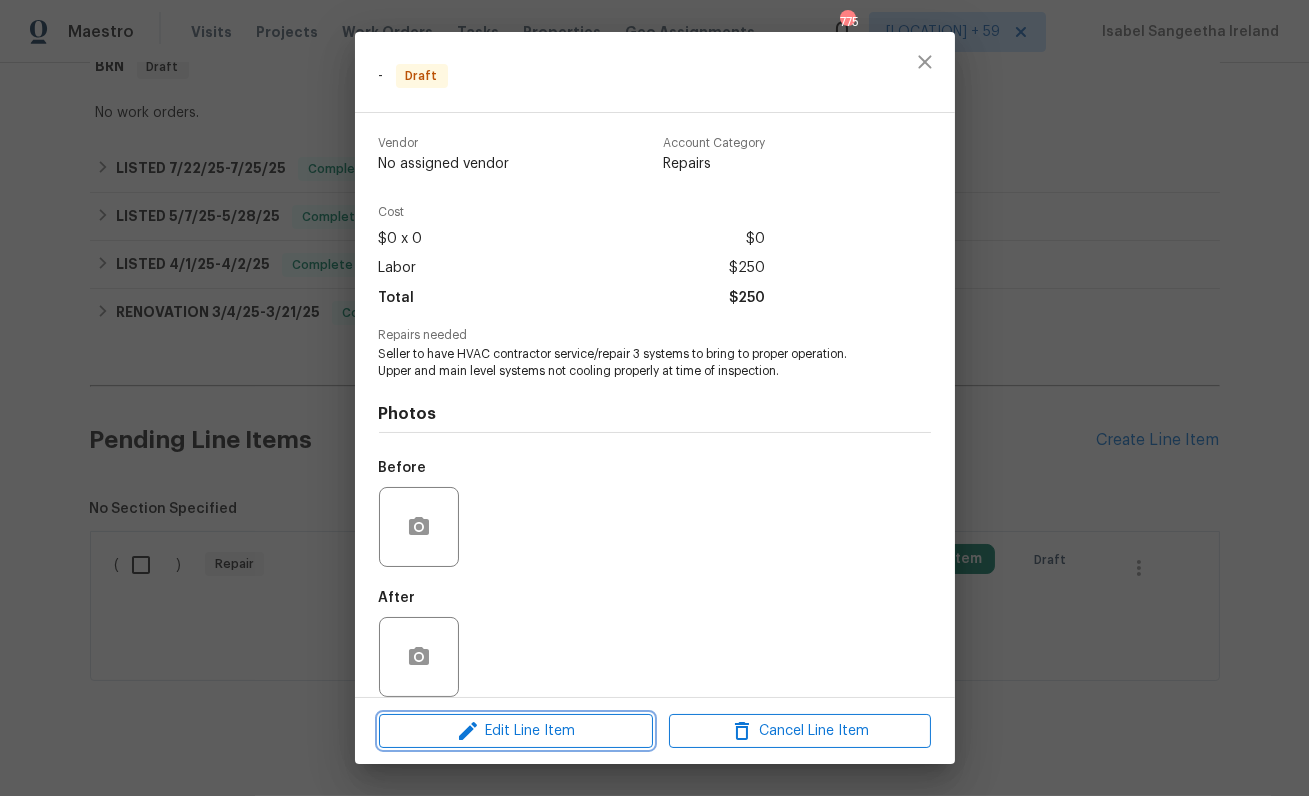 click on "Edit Line Item" at bounding box center (516, 731) 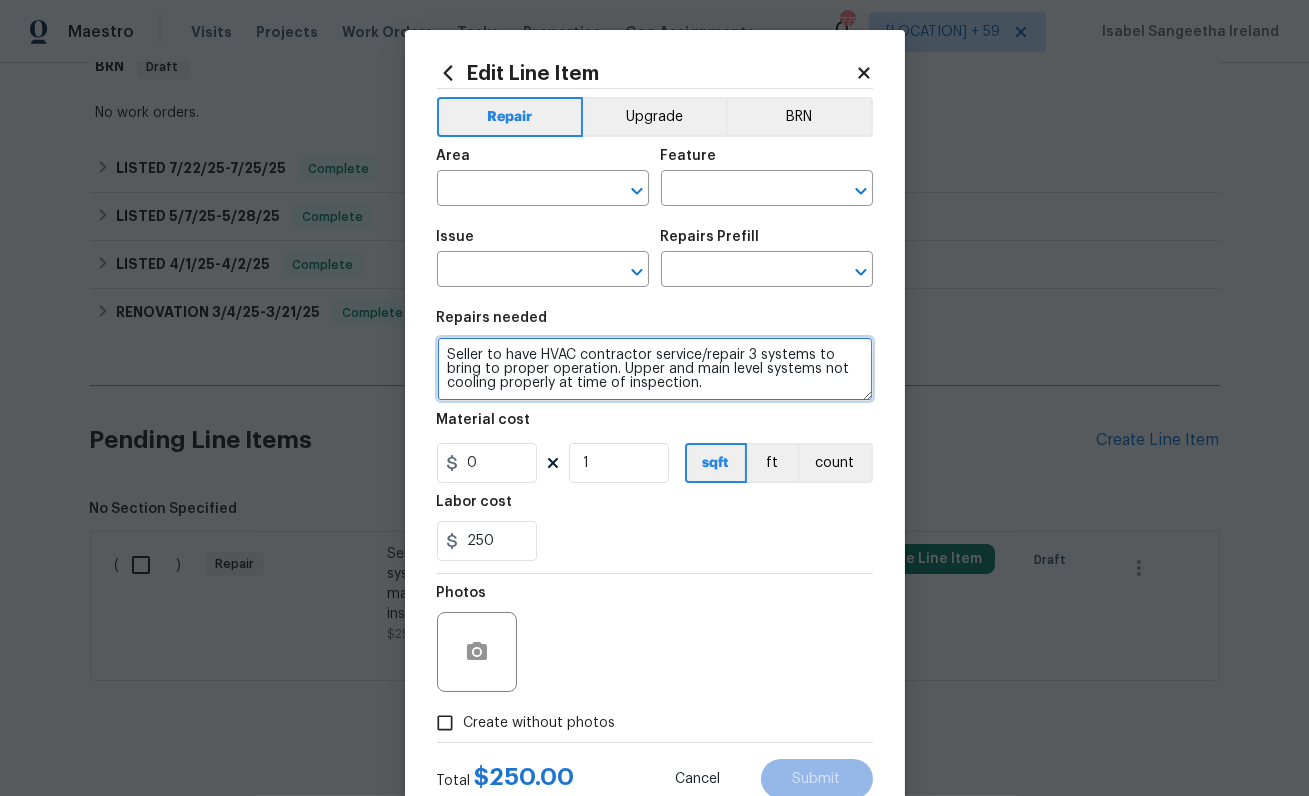 click on "Seller to have HVAC contractor service/repair 3 systems to bring to proper operation. Upper and main level systems not cooling properly at time of inspection." at bounding box center (655, 369) 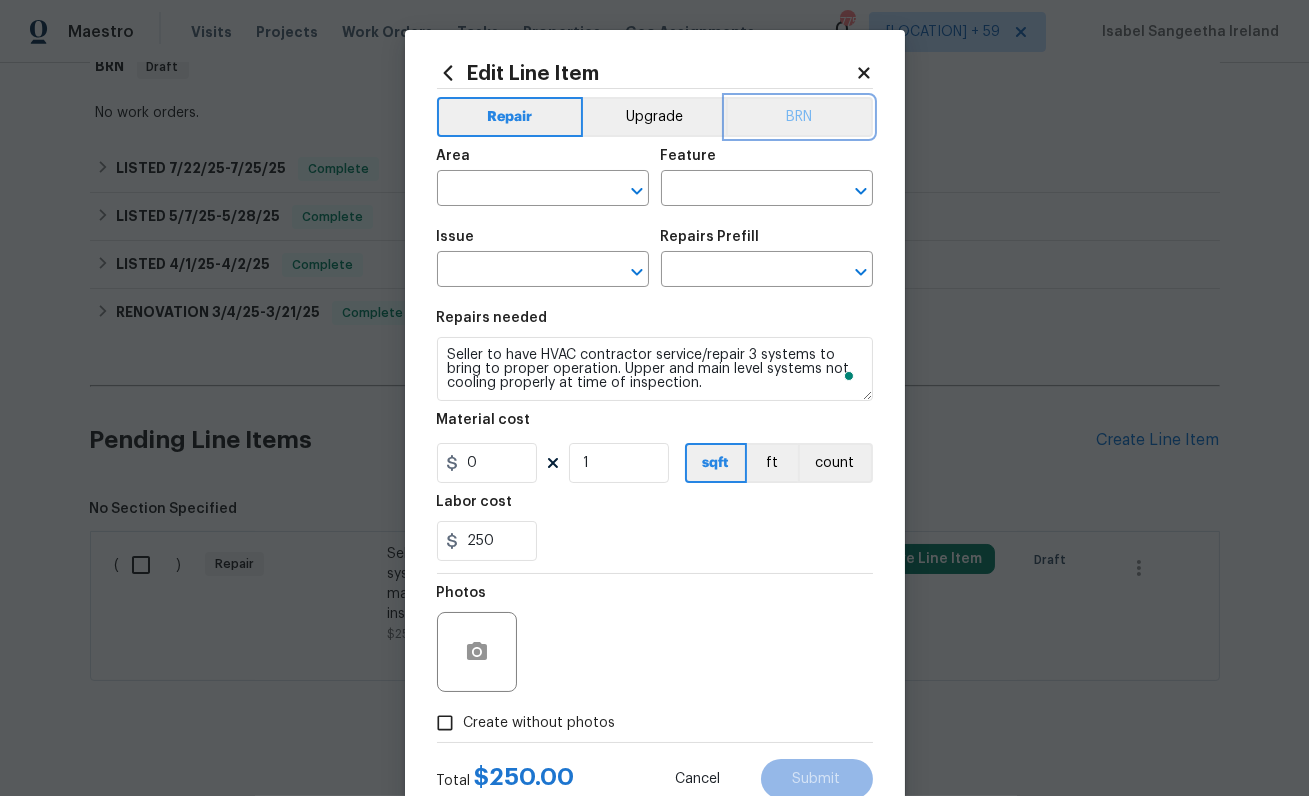 click on "BRN" at bounding box center [799, 117] 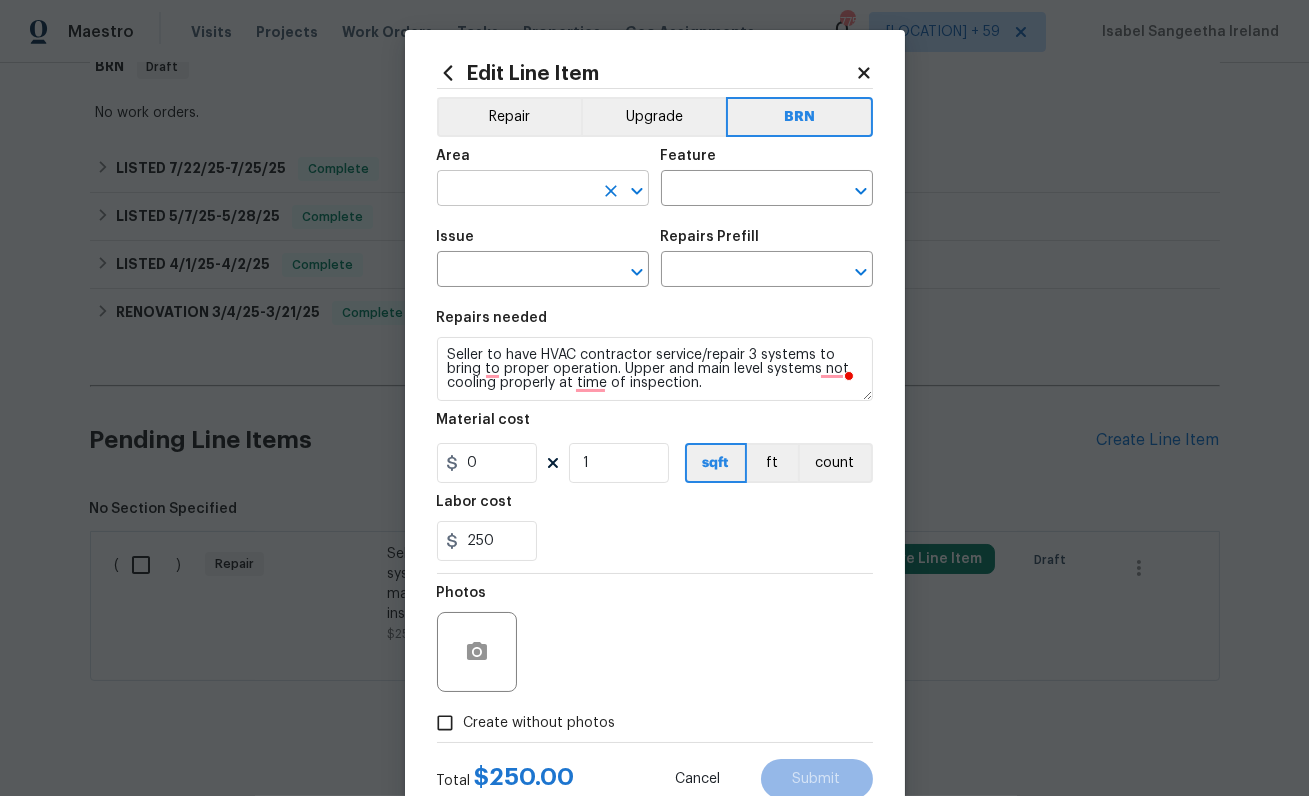 click at bounding box center [515, 190] 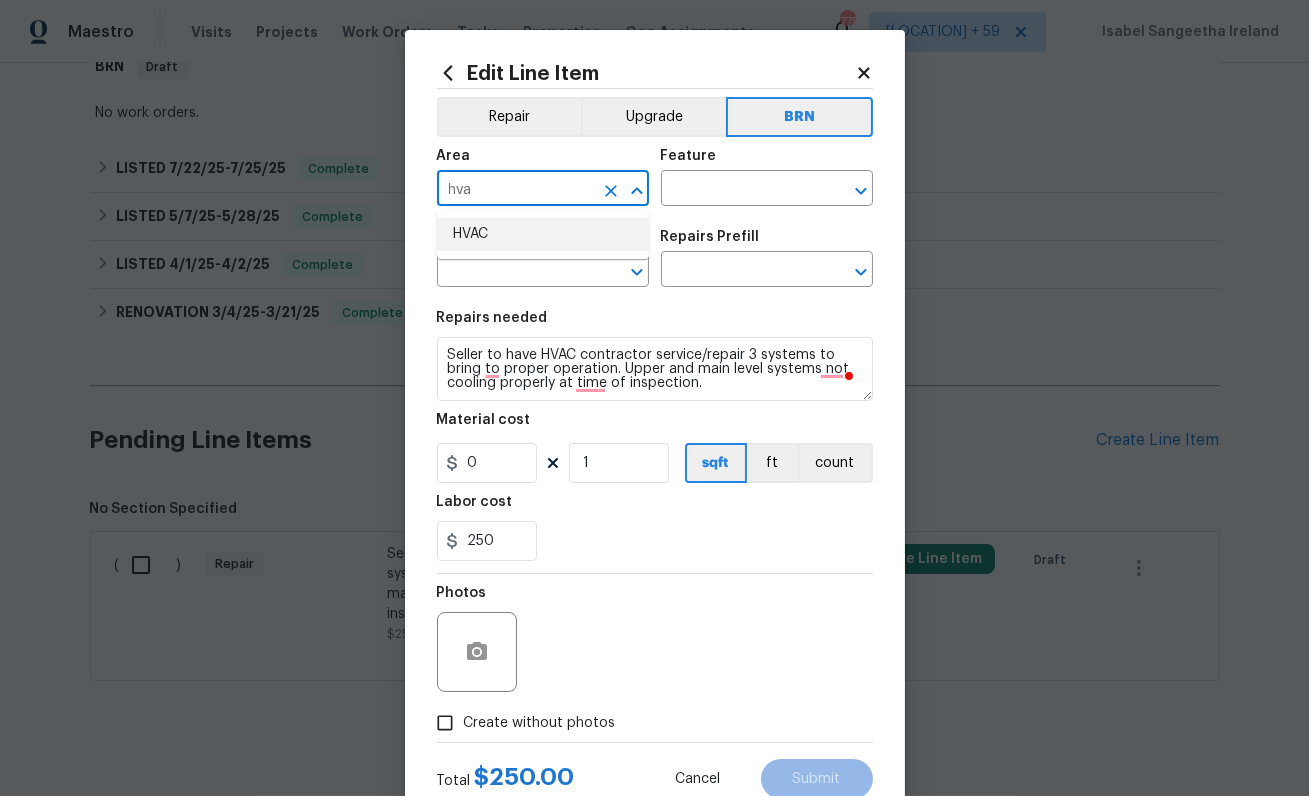 click on "HVAC" at bounding box center (543, 234) 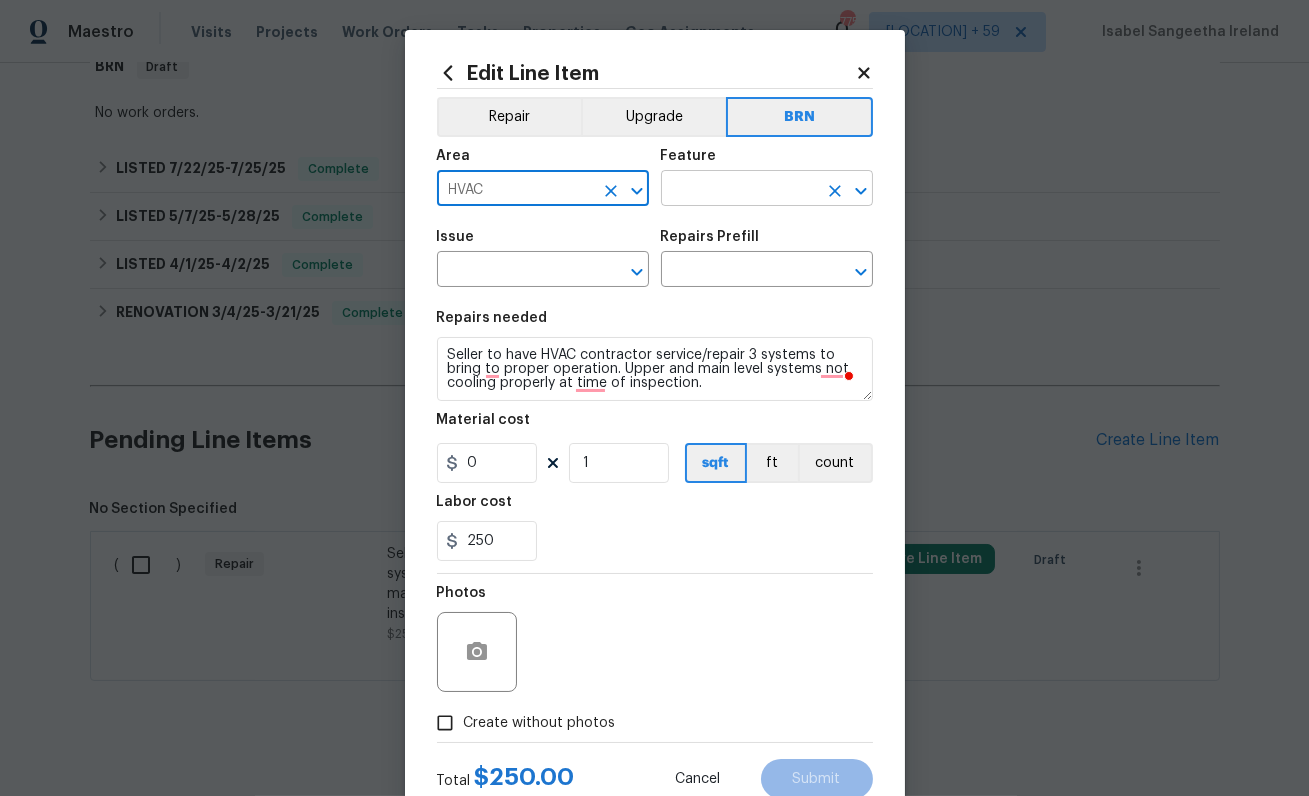type on "HVAC" 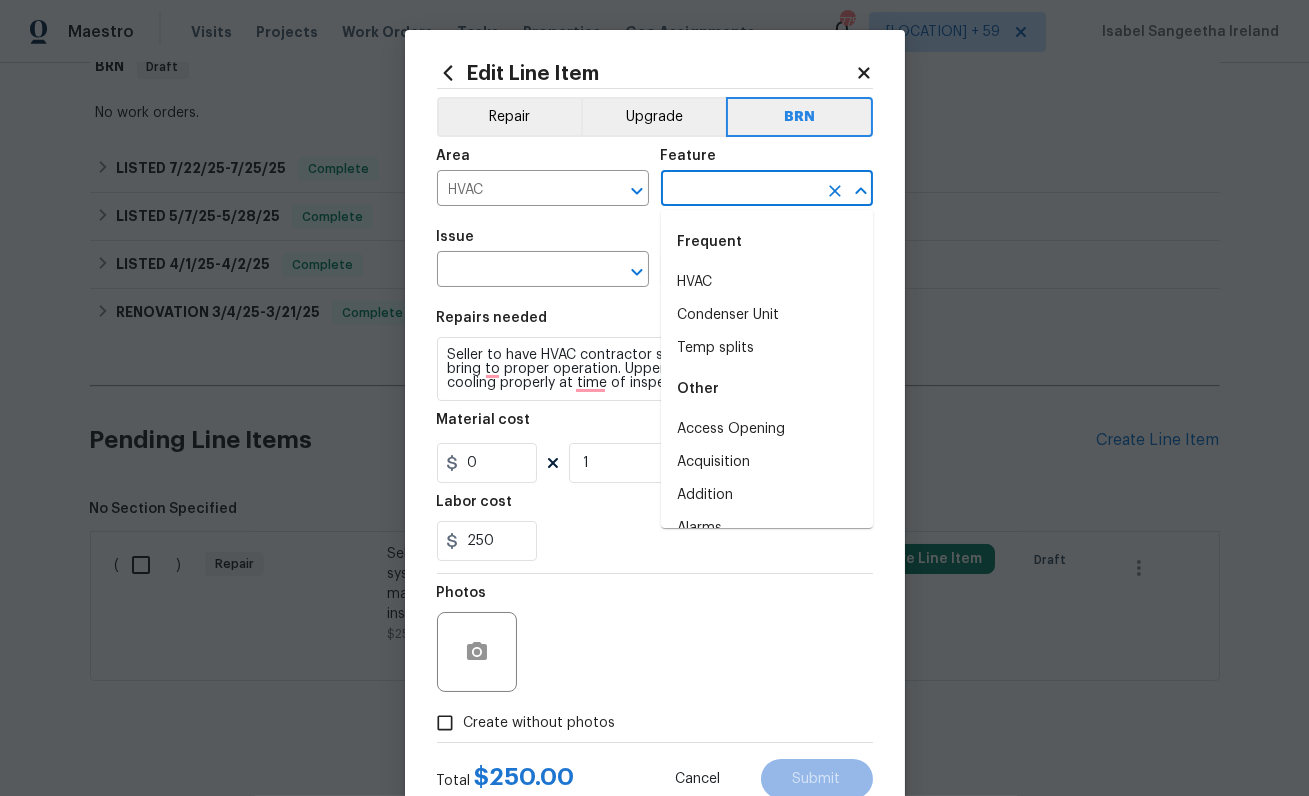 click at bounding box center [739, 190] 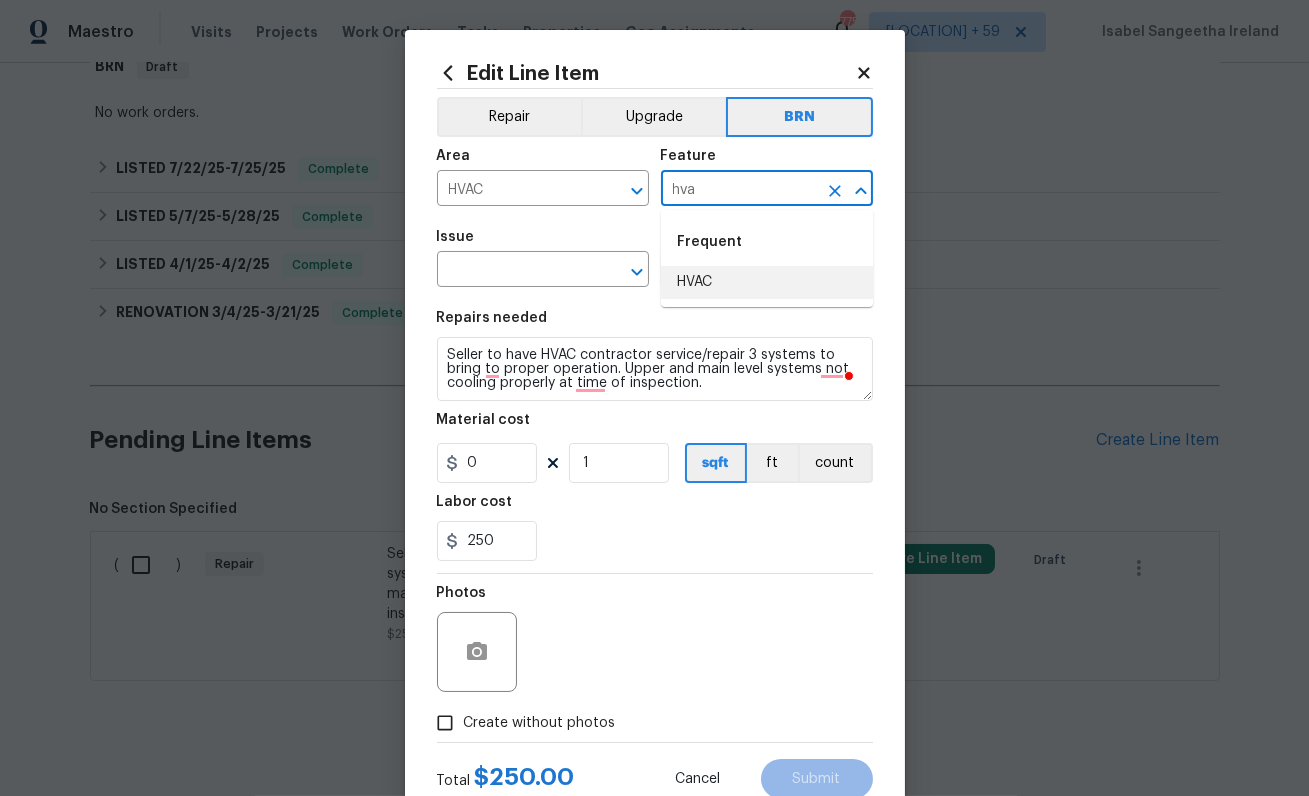 click on "HVAC" at bounding box center [767, 282] 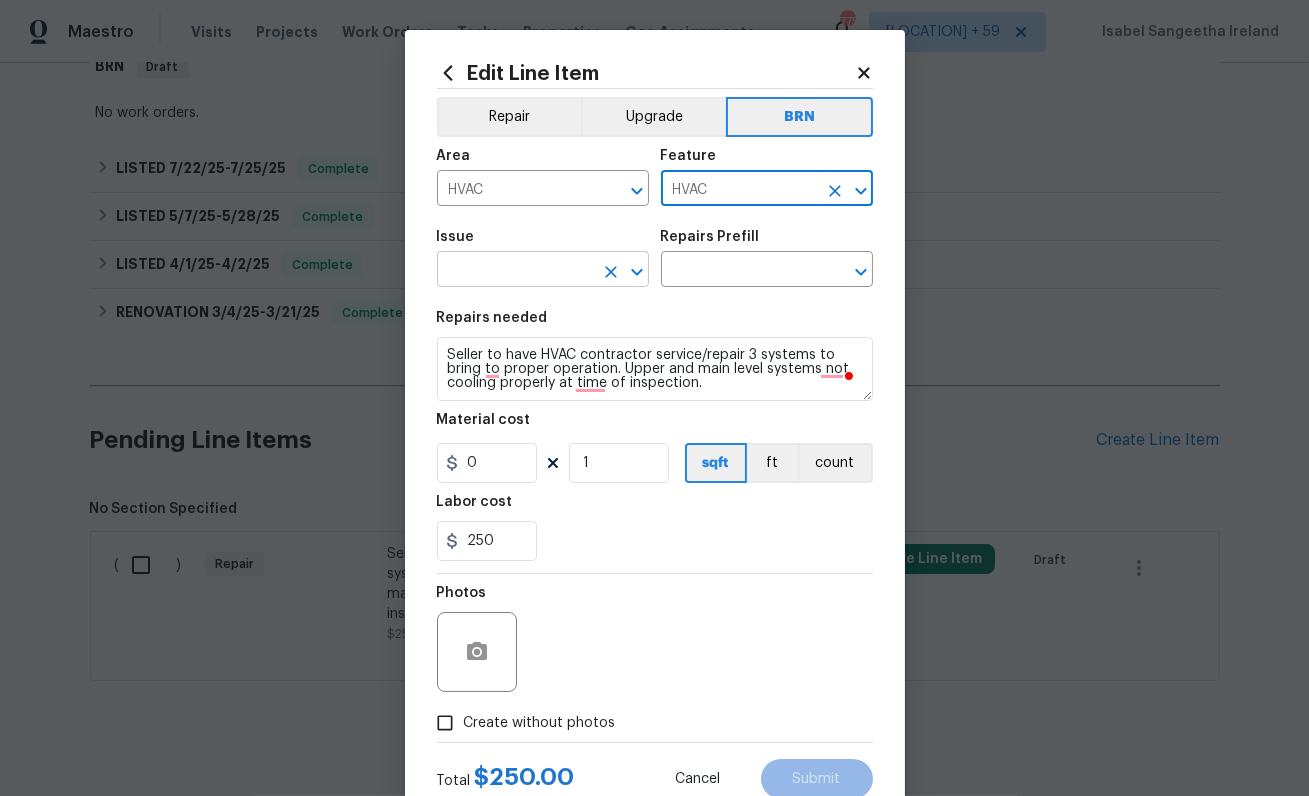 type on "HVAC" 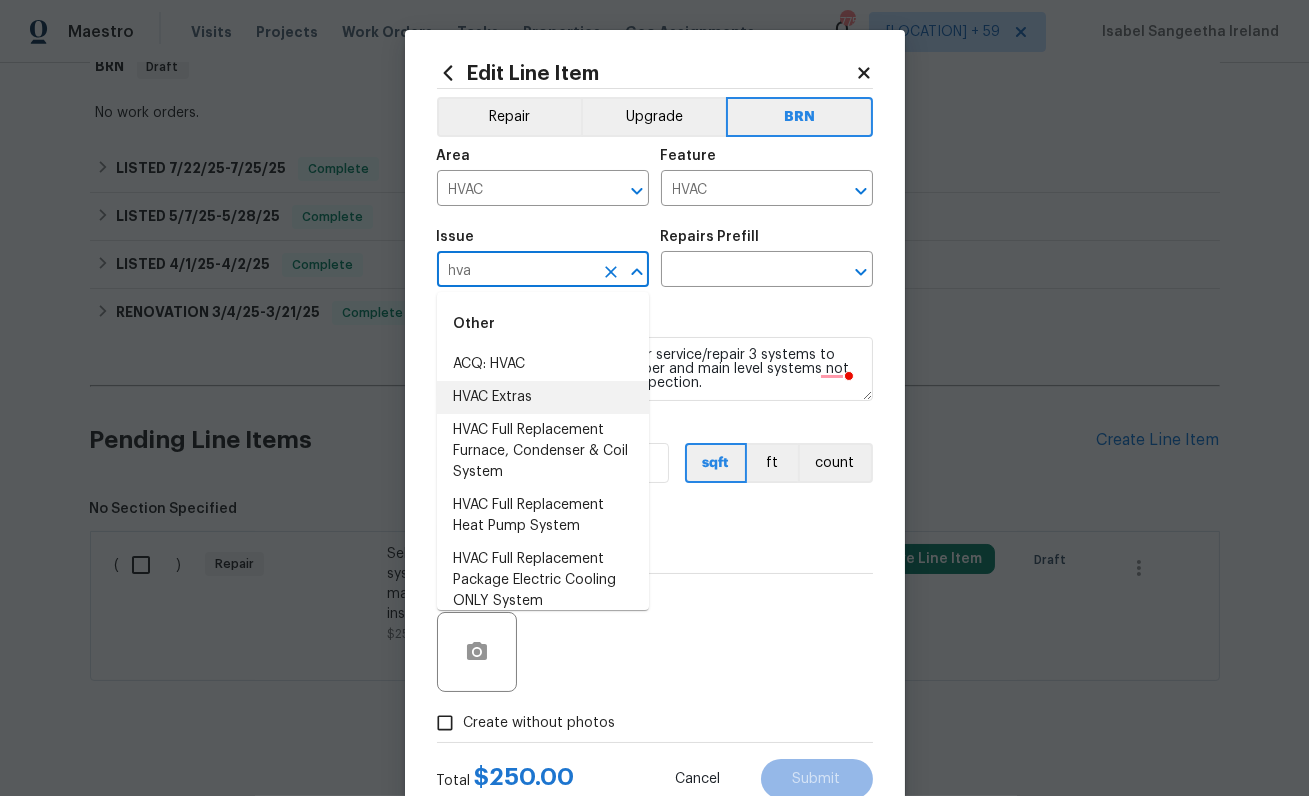 click on "HVAC Extras" at bounding box center (543, 397) 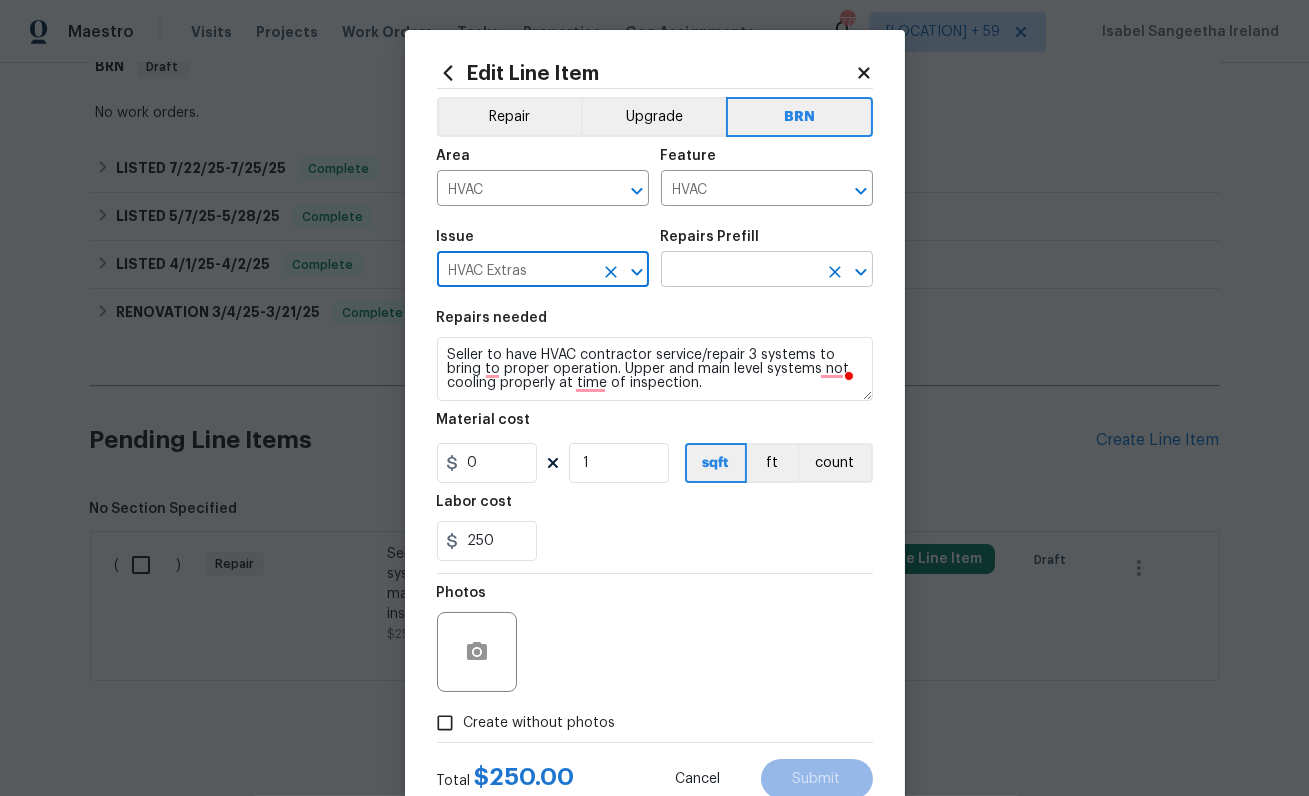 type on "HVAC Extras" 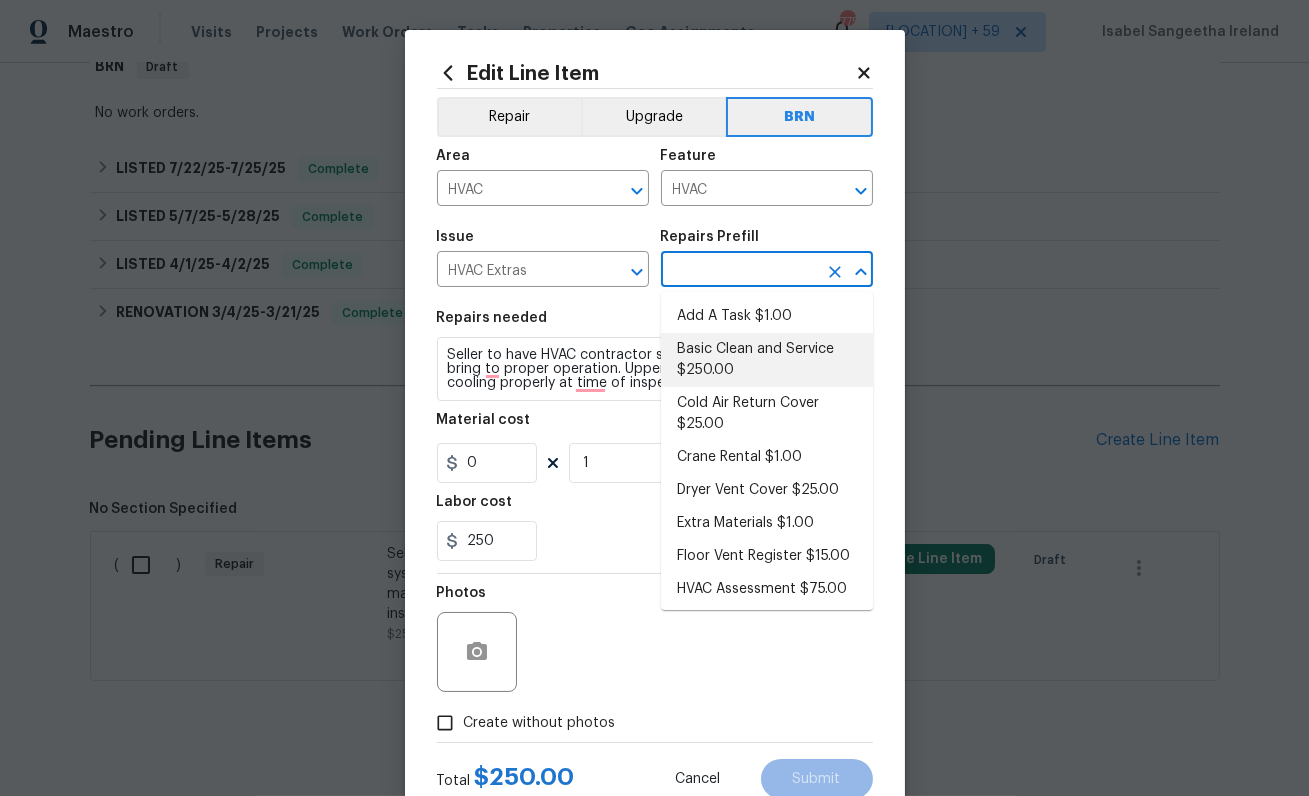 click on "Basic Clean and Service $250.00" at bounding box center [767, 360] 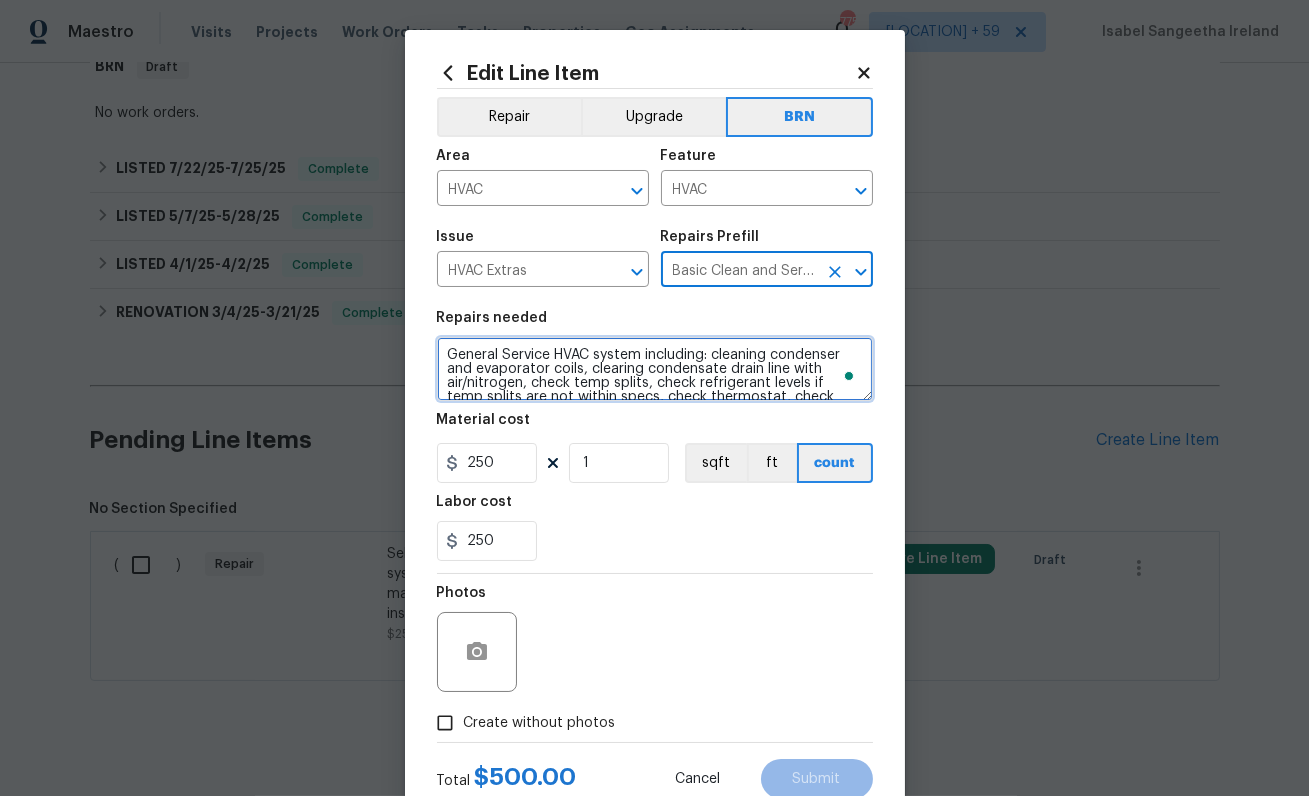 click on "General Service HVAC system including: cleaning condenser and evaporator coils, clearing condensate drain line with air/nitrogen, check temp splits, check refrigerant levels if temp splits are not within specs, check thermostat, check amp draws and confirm they are within manufacturer specifications - Overall condition of the unit should ensure proper temp splits." at bounding box center [655, 369] 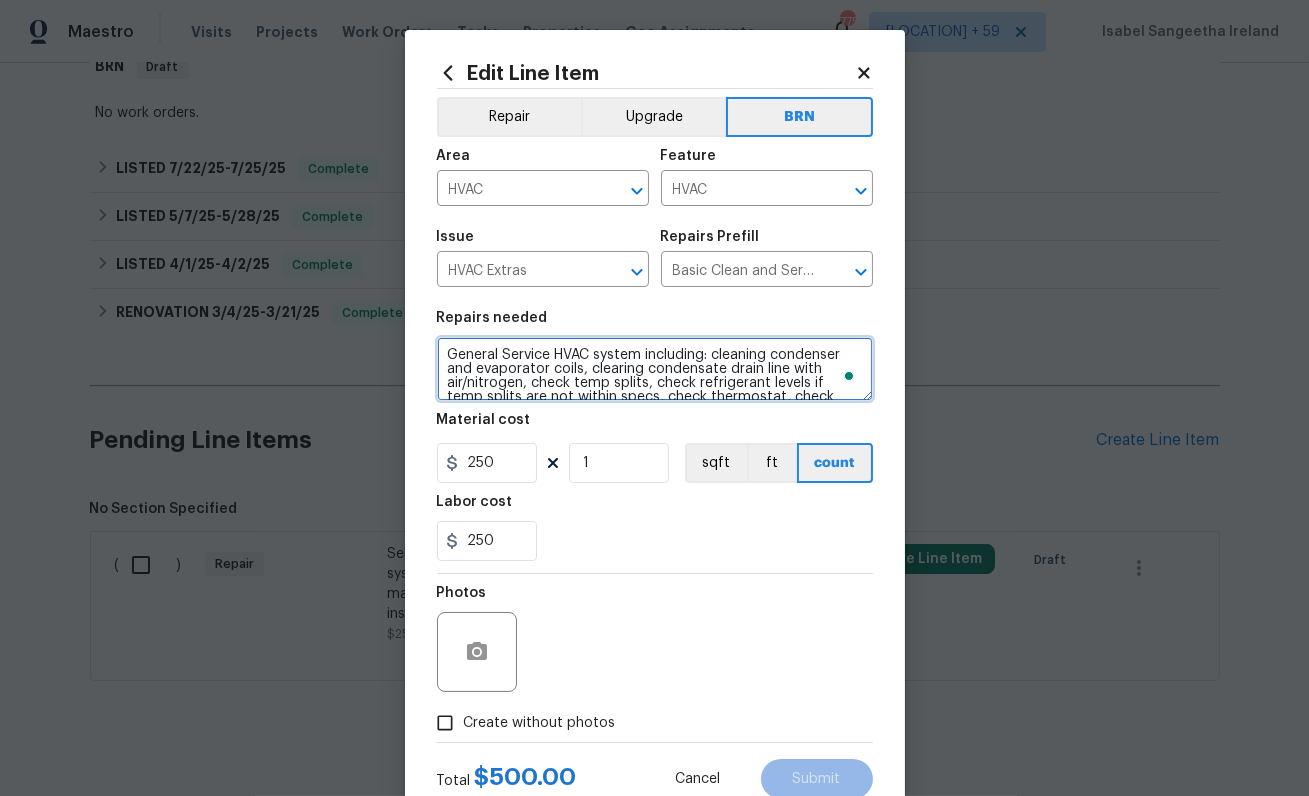 click on "General Service HVAC system including: cleaning condenser and evaporator coils, clearing condensate drain line with air/nitrogen, check temp splits, check refrigerant levels if temp splits are not within specs, check thermostat, check amp draws and confirm they are within manufacturer specifications - Overall condition of the unit should ensure proper temp splits." at bounding box center [655, 369] 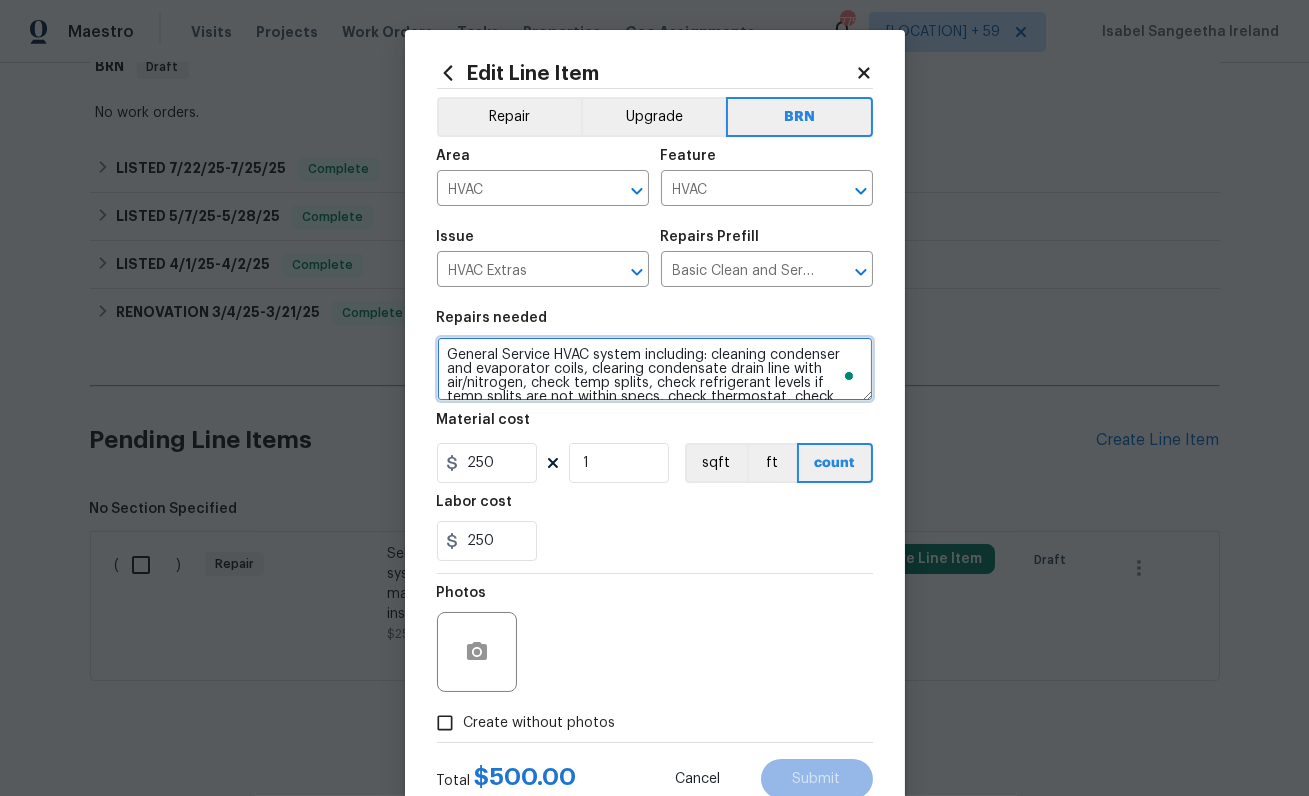 click on "General Service HVAC system including: cleaning condenser and evaporator coils, clearing condensate drain line with air/nitrogen, check temp splits, check refrigerant levels if temp splits are not within specs, check thermostat, check amp draws and confirm they are within manufacturer specifications - Overall condition of the unit should ensure proper temp splits." at bounding box center [655, 369] 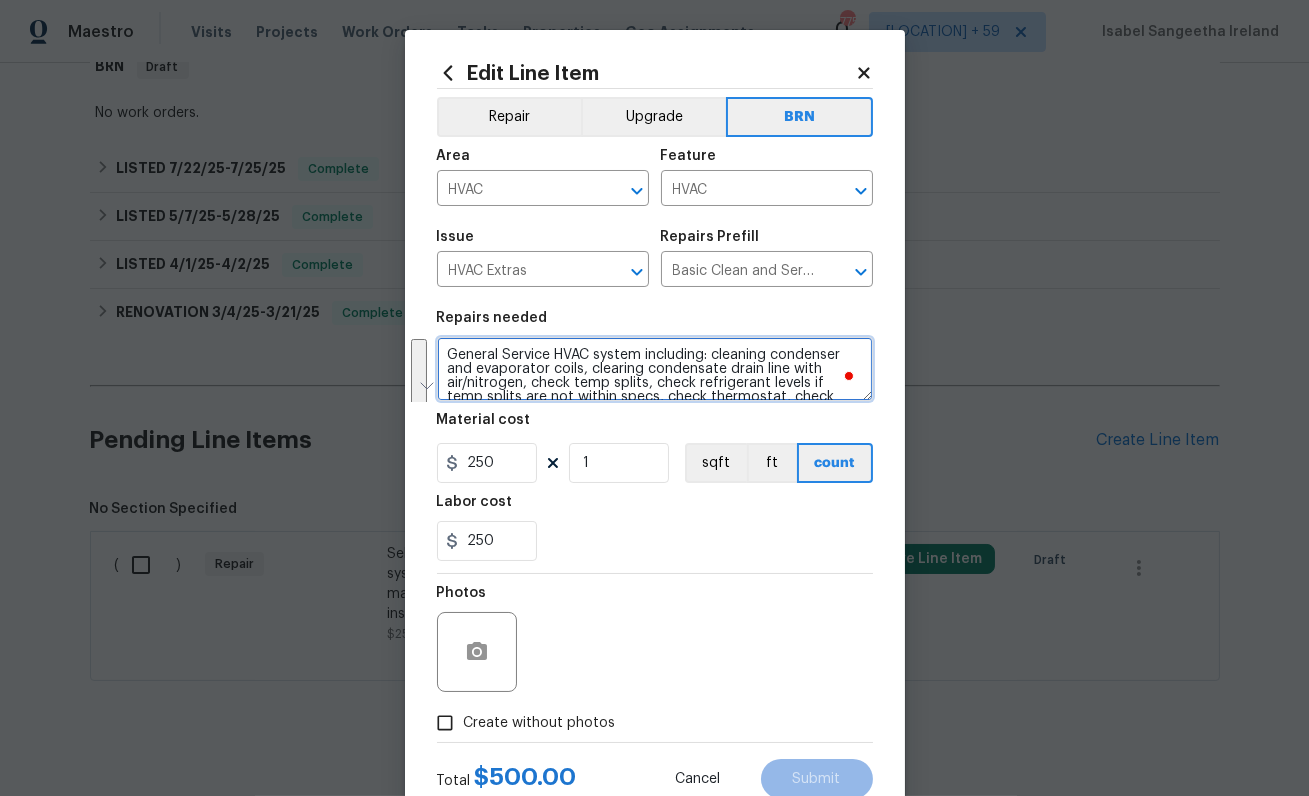 paste on "Seller to have HVAC contractor service/repair 3 systems to bring to proper operation. Upper and main level systems not cooling properly at time of inspection" 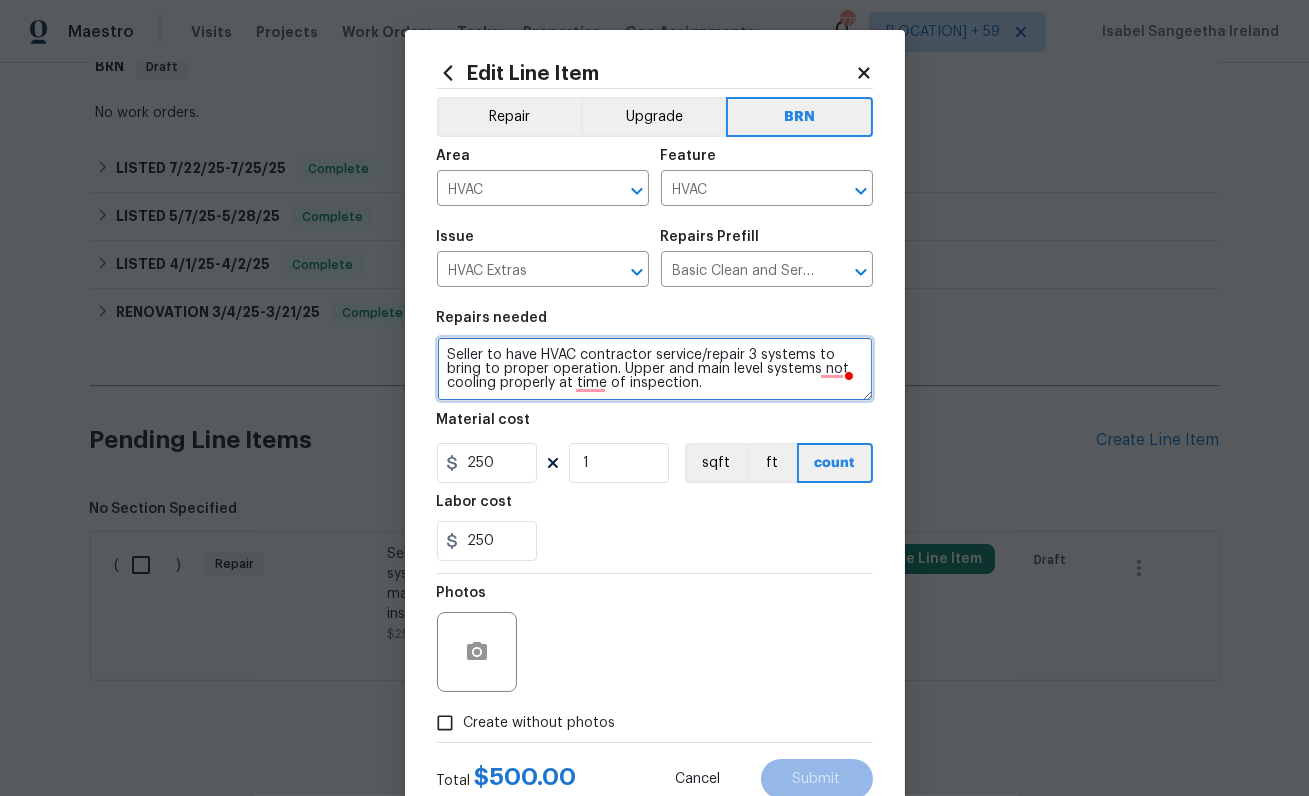 type on "Seller to have HVAC contractor service/repair 3 systems to bring to proper operation. Upper and main level systems not cooling properly at time of inspection." 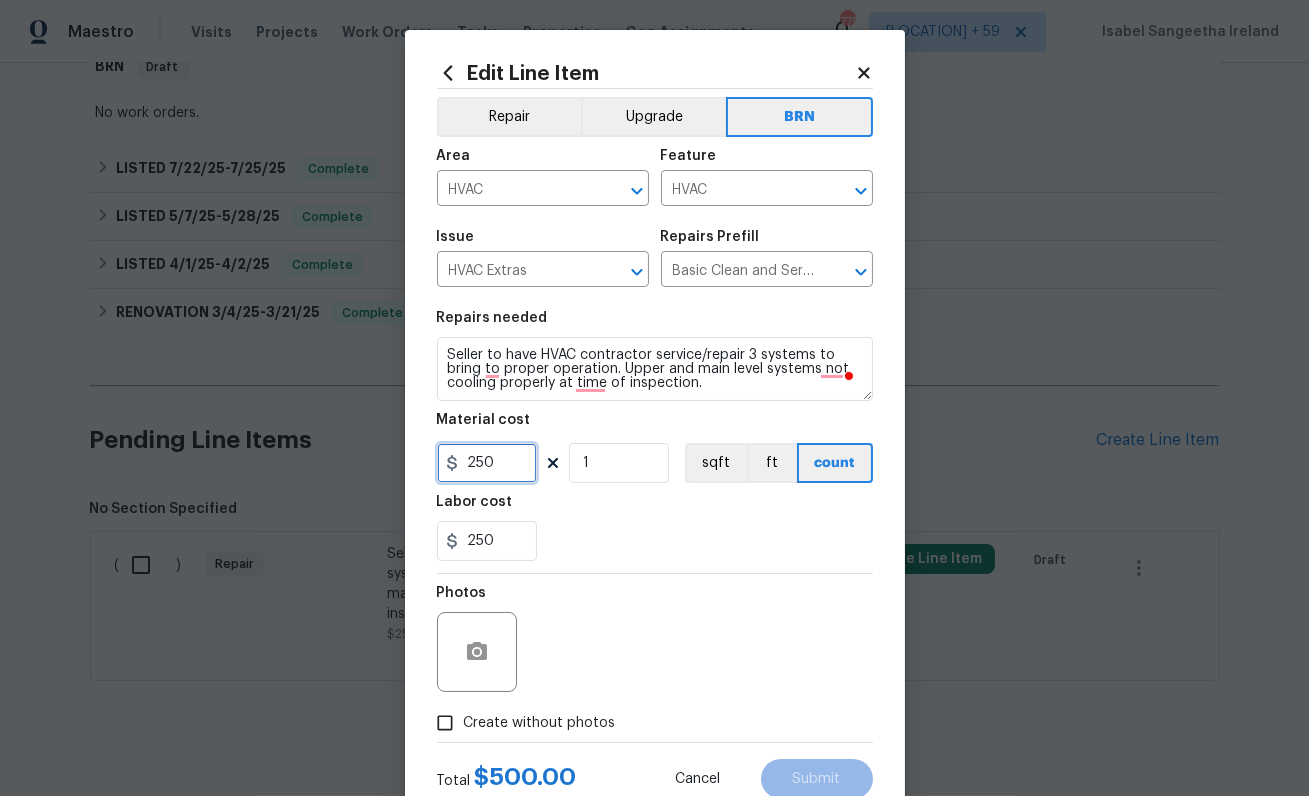 click on "250" at bounding box center (487, 463) 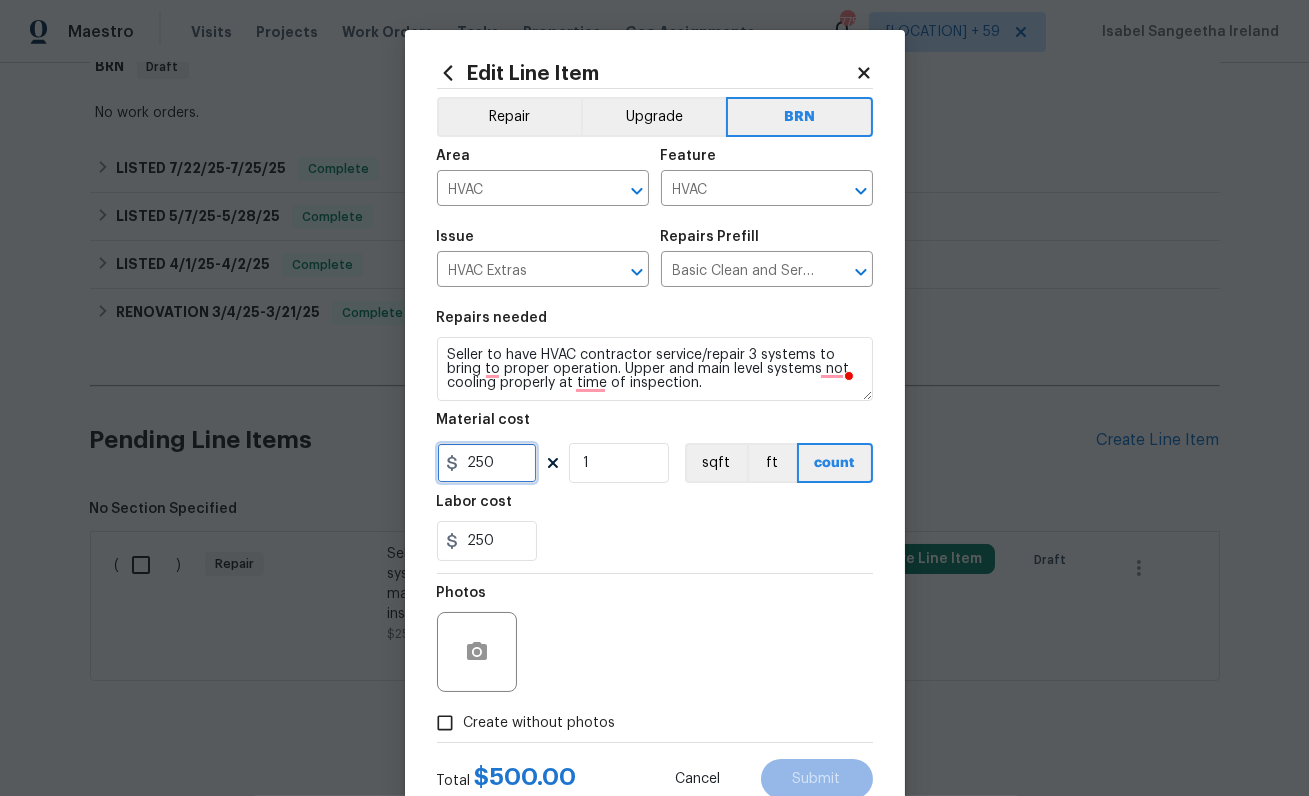 click on "250" at bounding box center (487, 463) 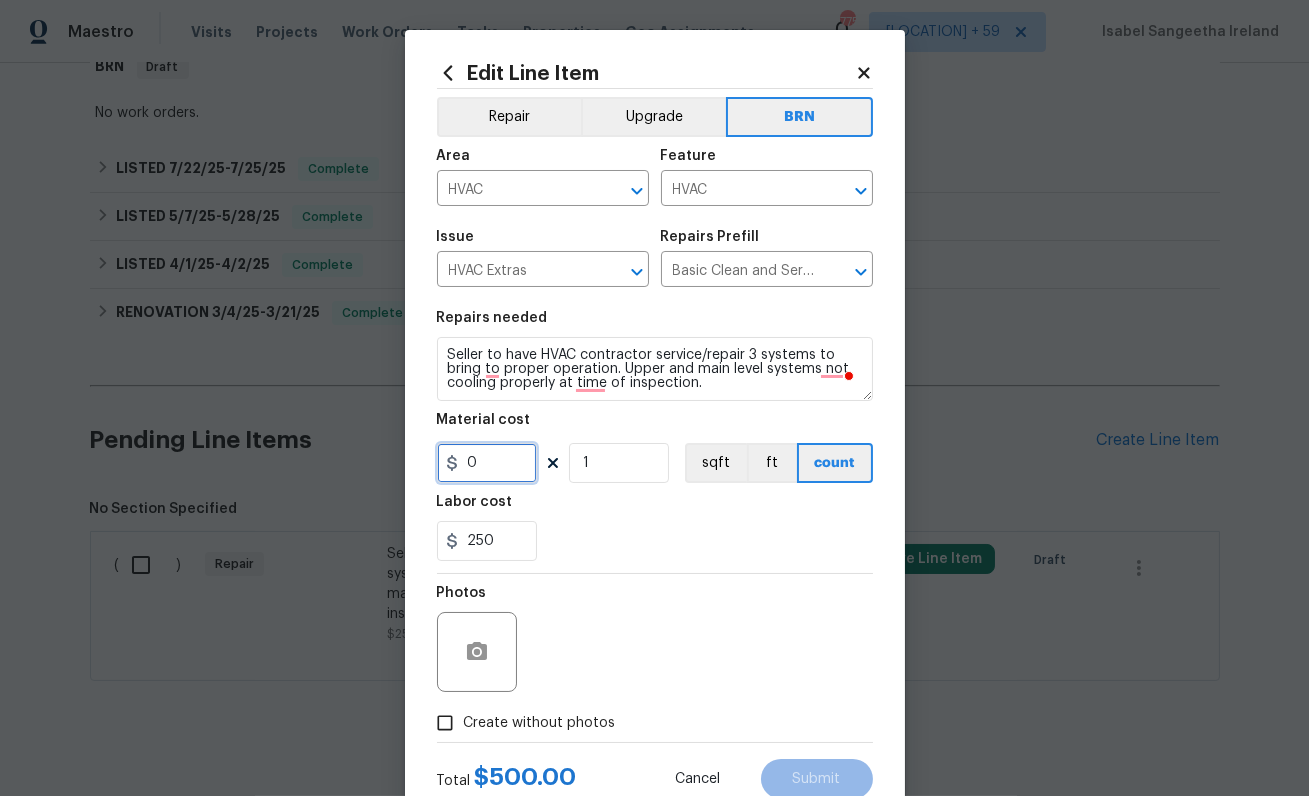 type on "0" 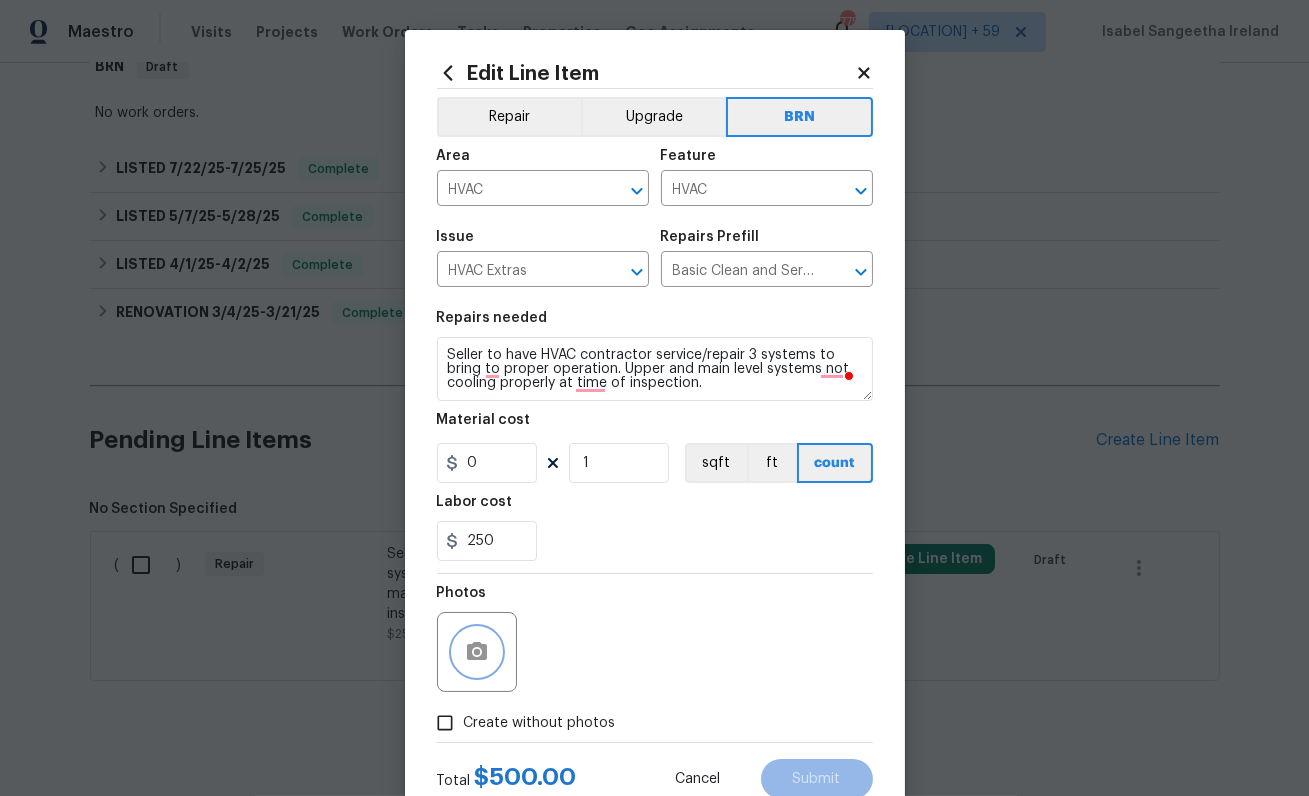 click at bounding box center [477, 652] 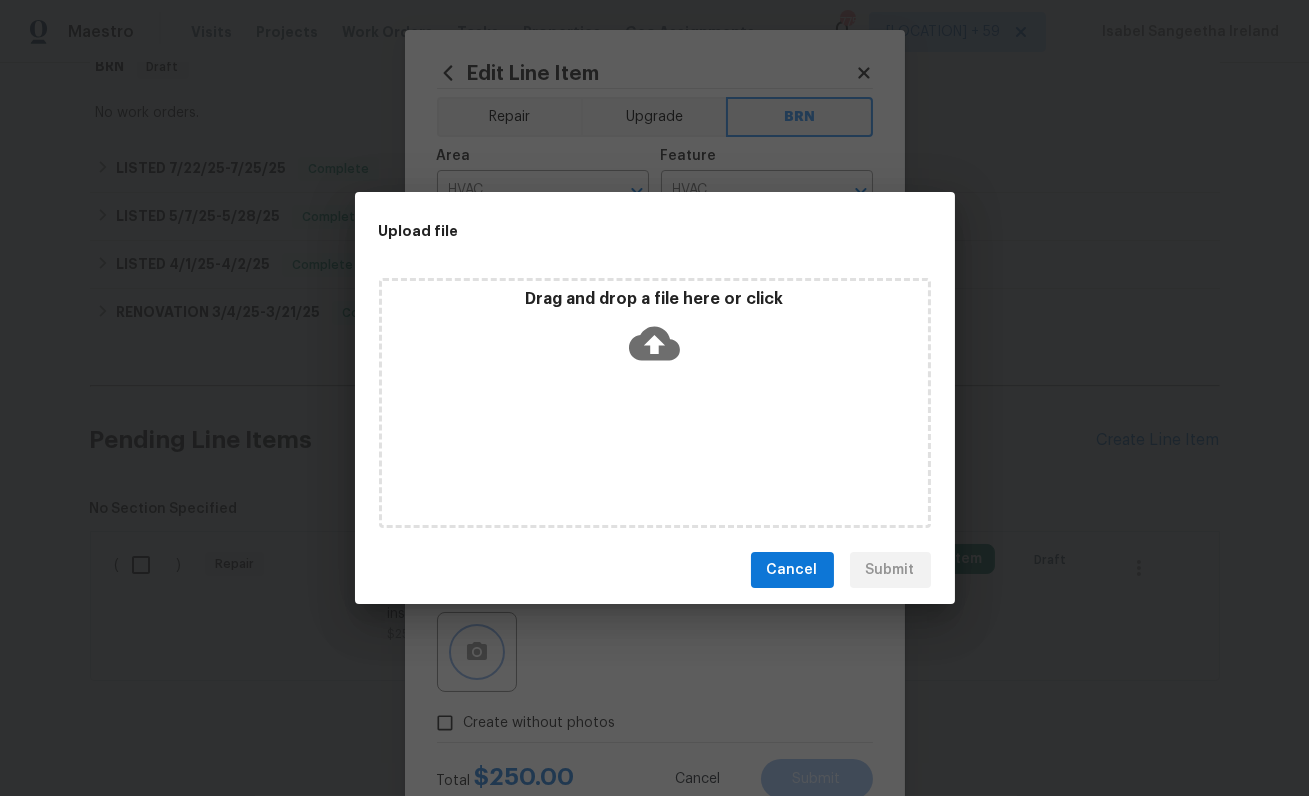 click on "Upload file Drag and drop a file here or click Cancel Submit" at bounding box center (654, 398) 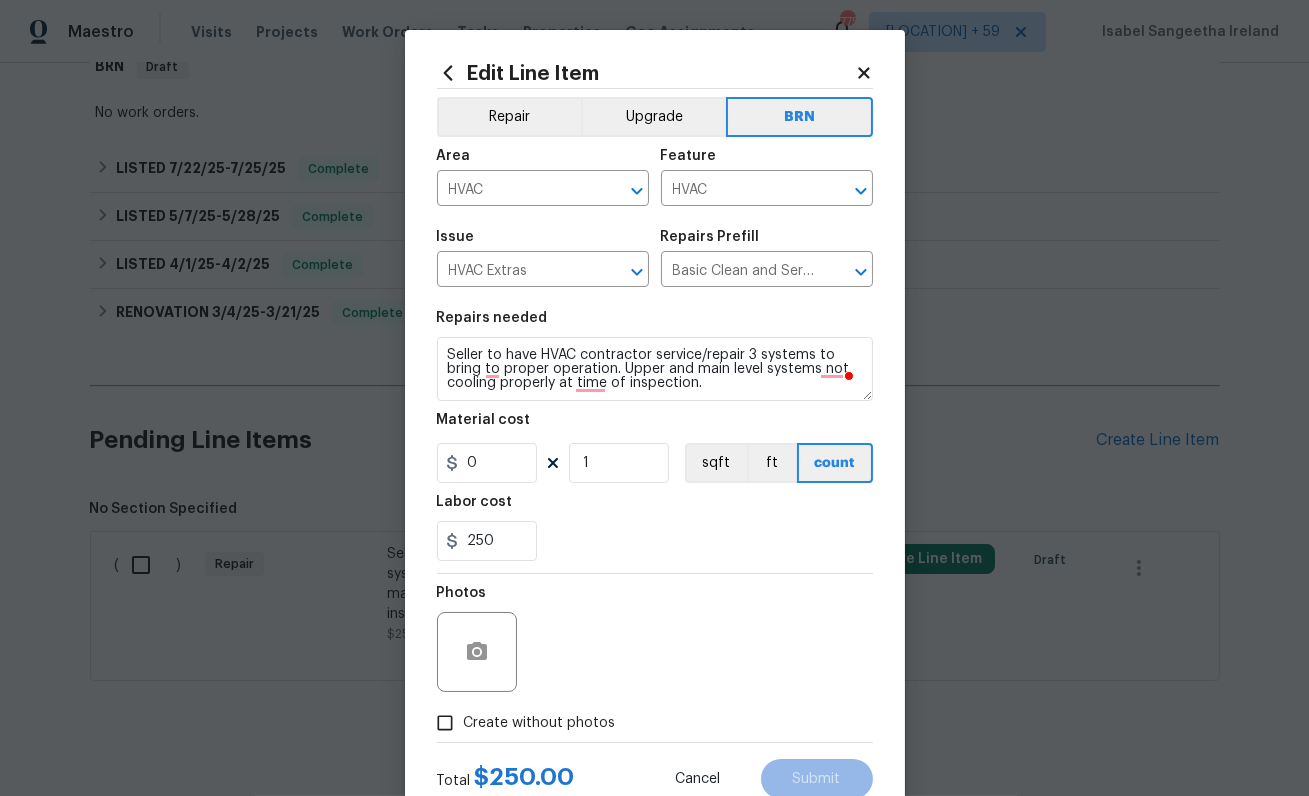 click on "Create without photos" at bounding box center (540, 723) 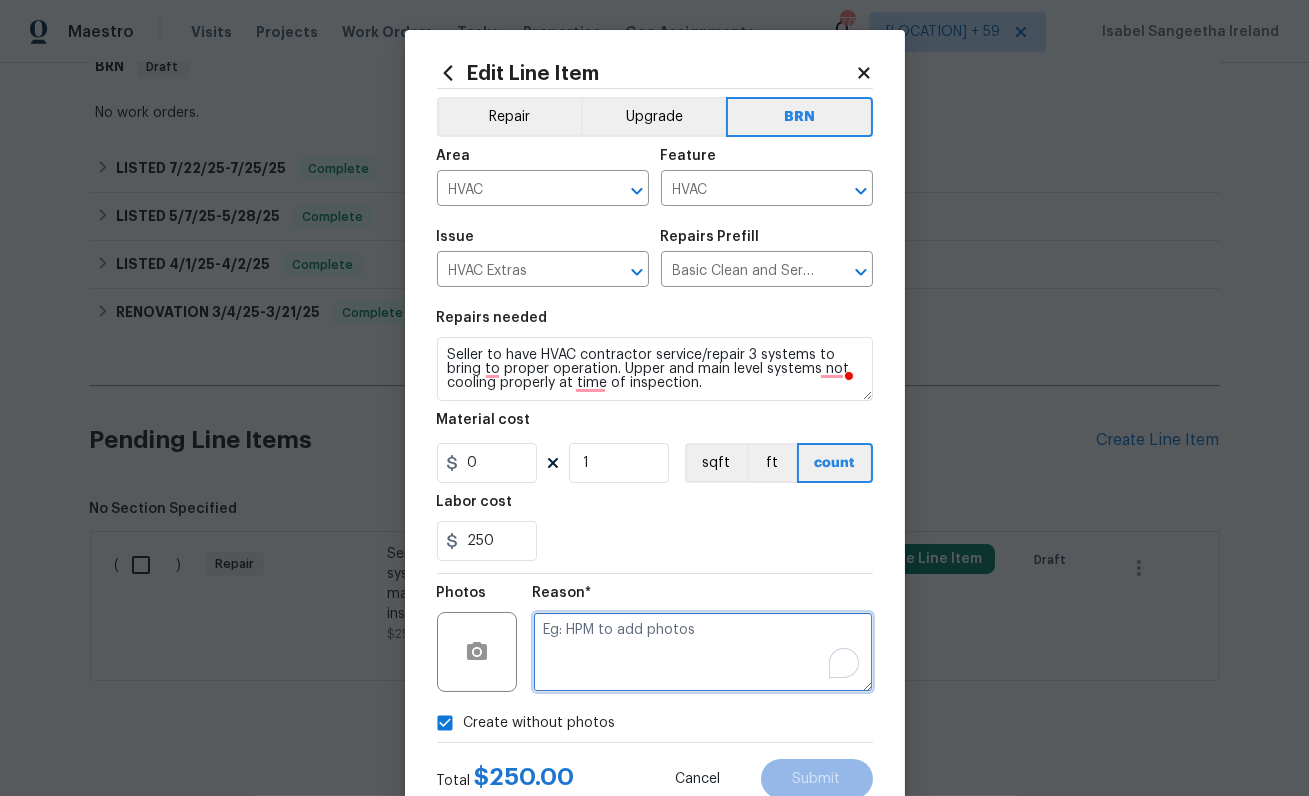 click at bounding box center (703, 652) 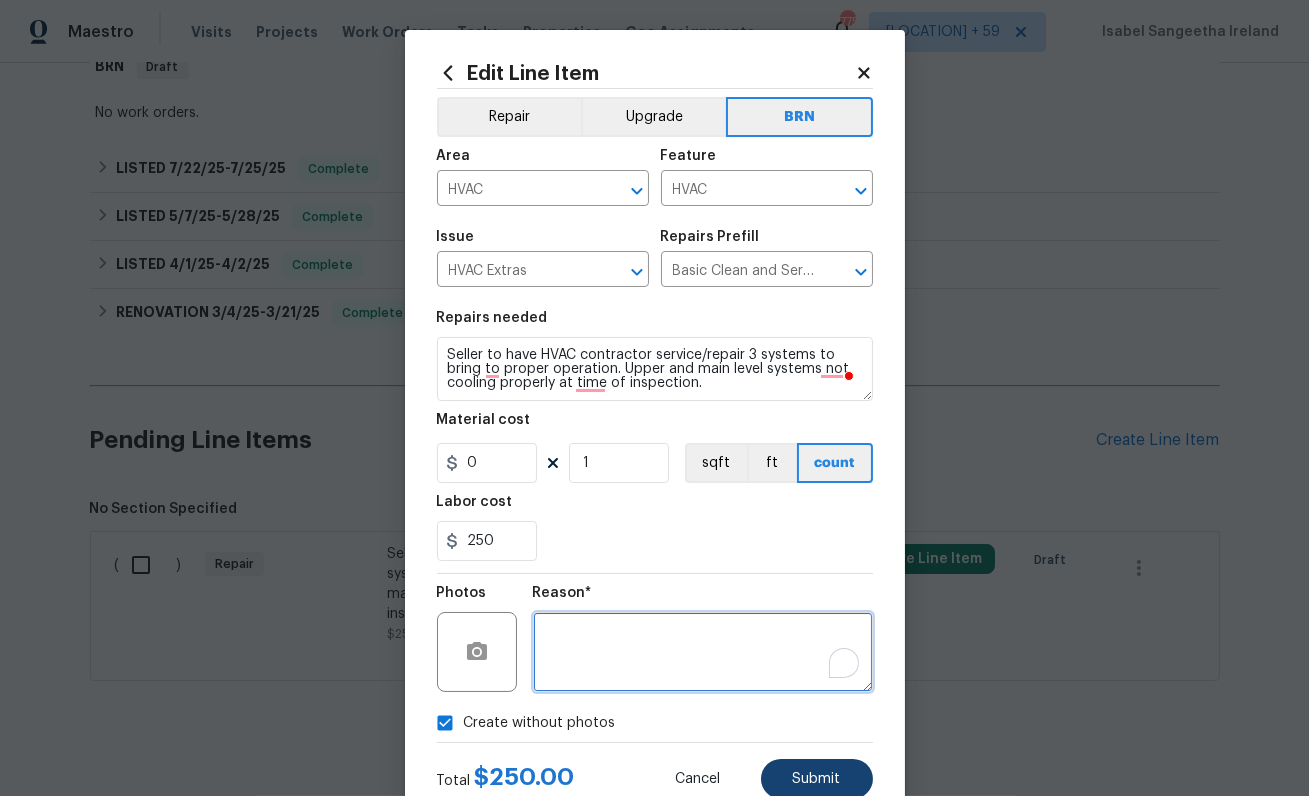 type 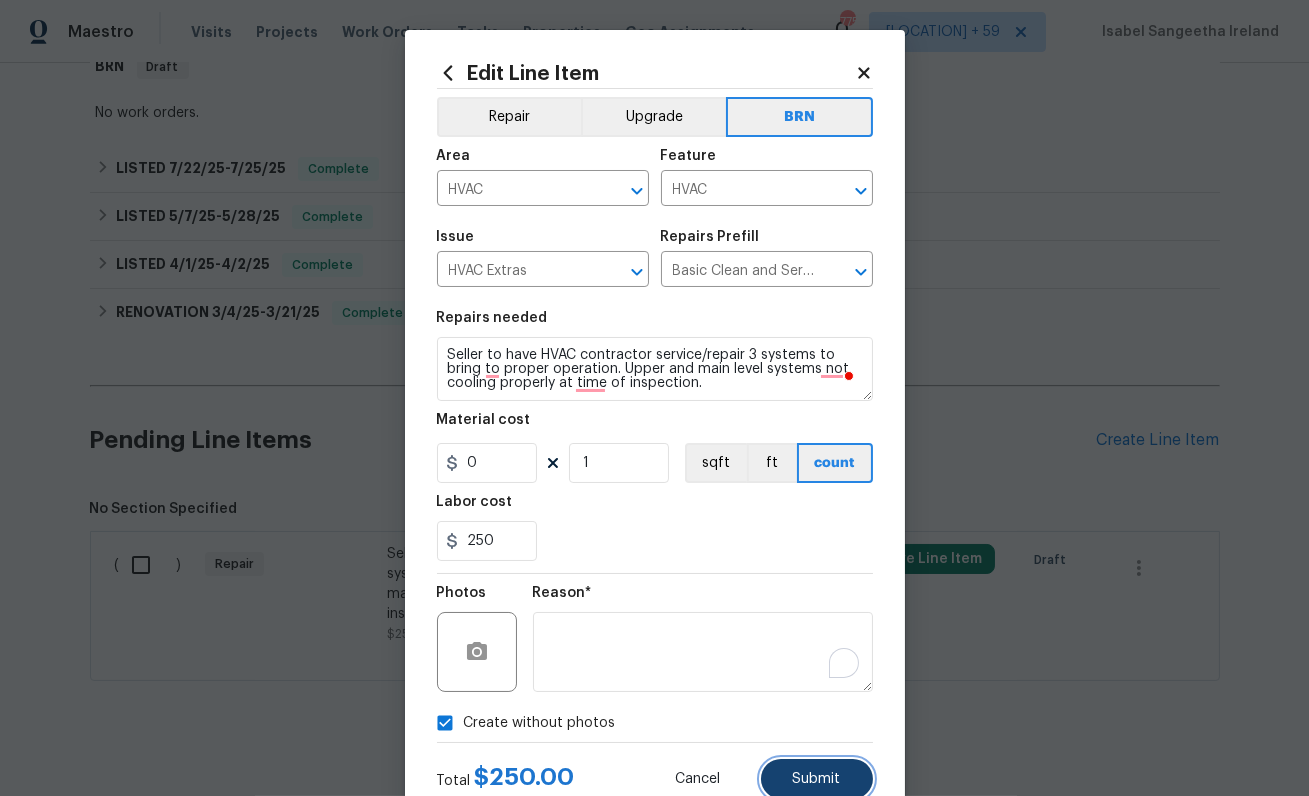 click on "Submit" at bounding box center (817, 779) 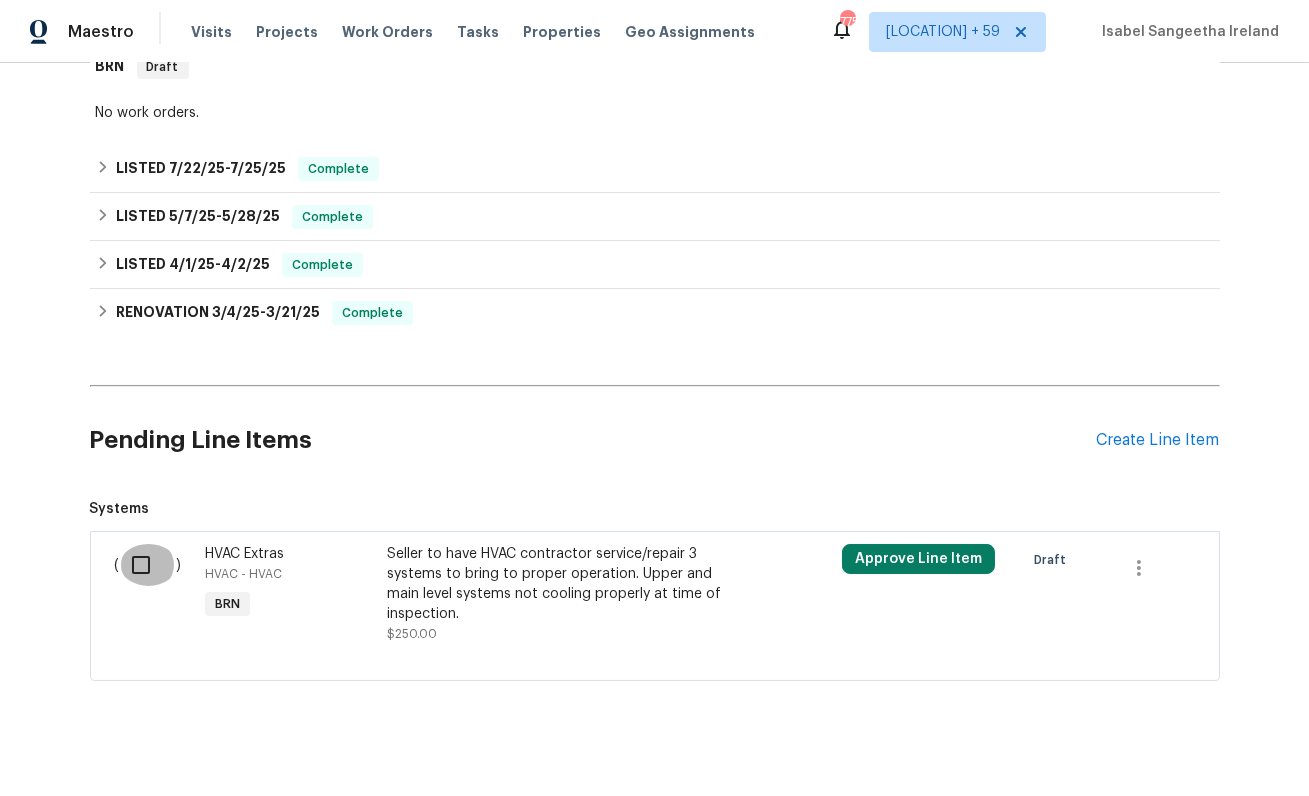 click at bounding box center (148, 565) 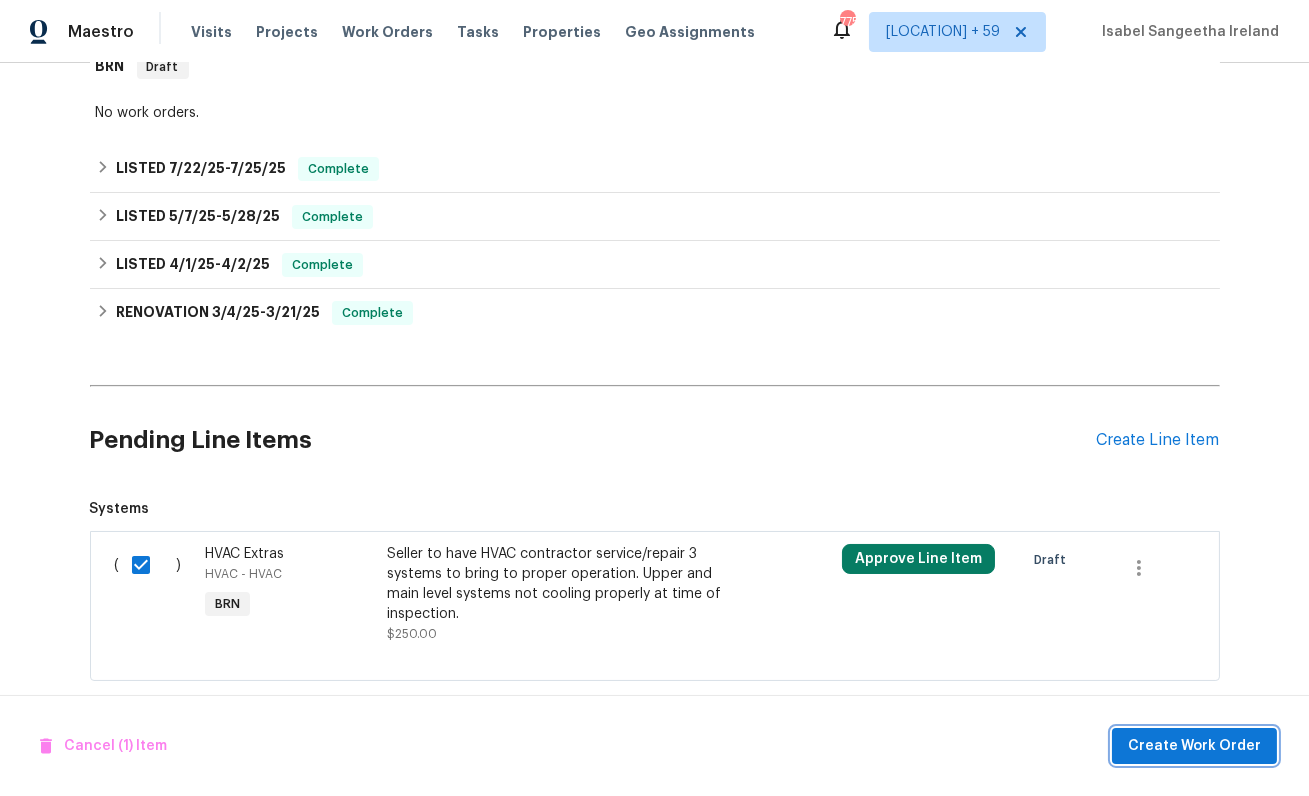 click on "Create Work Order" at bounding box center [1194, 746] 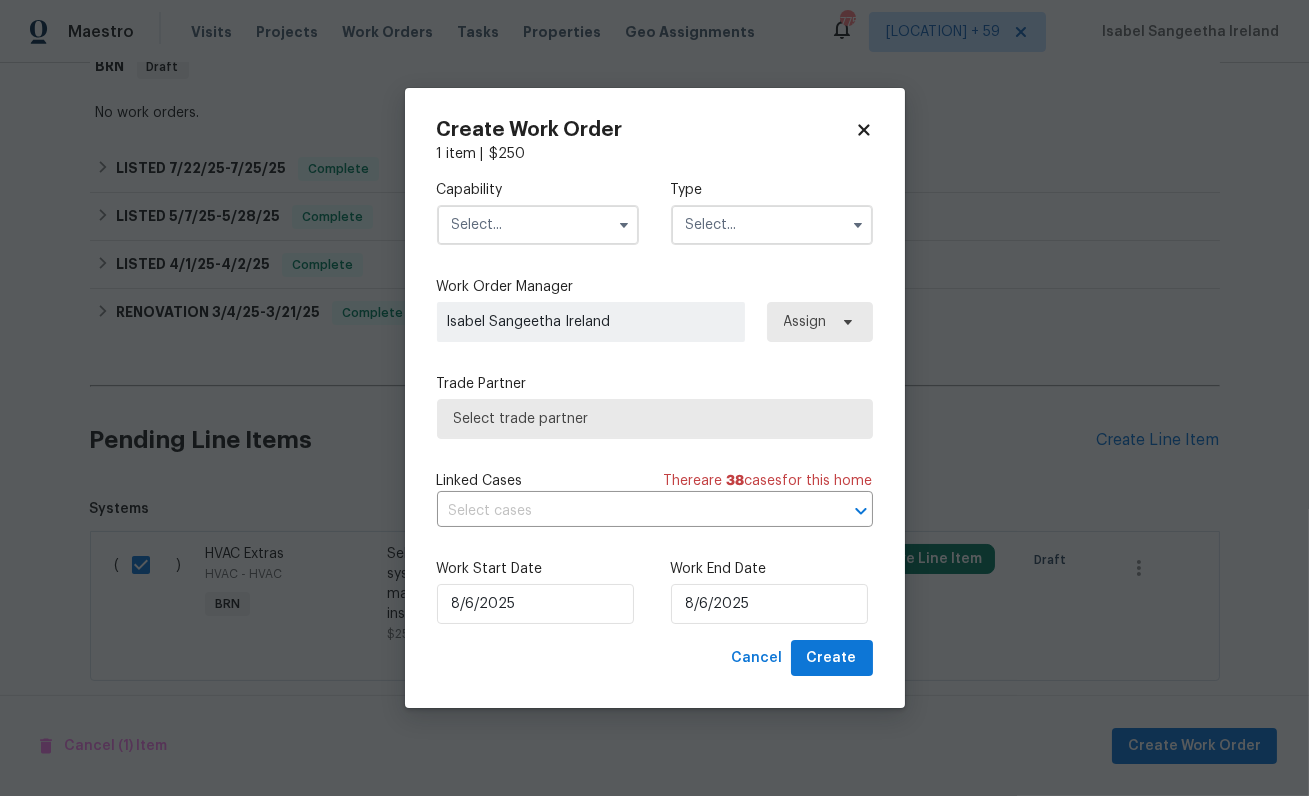 click at bounding box center (538, 225) 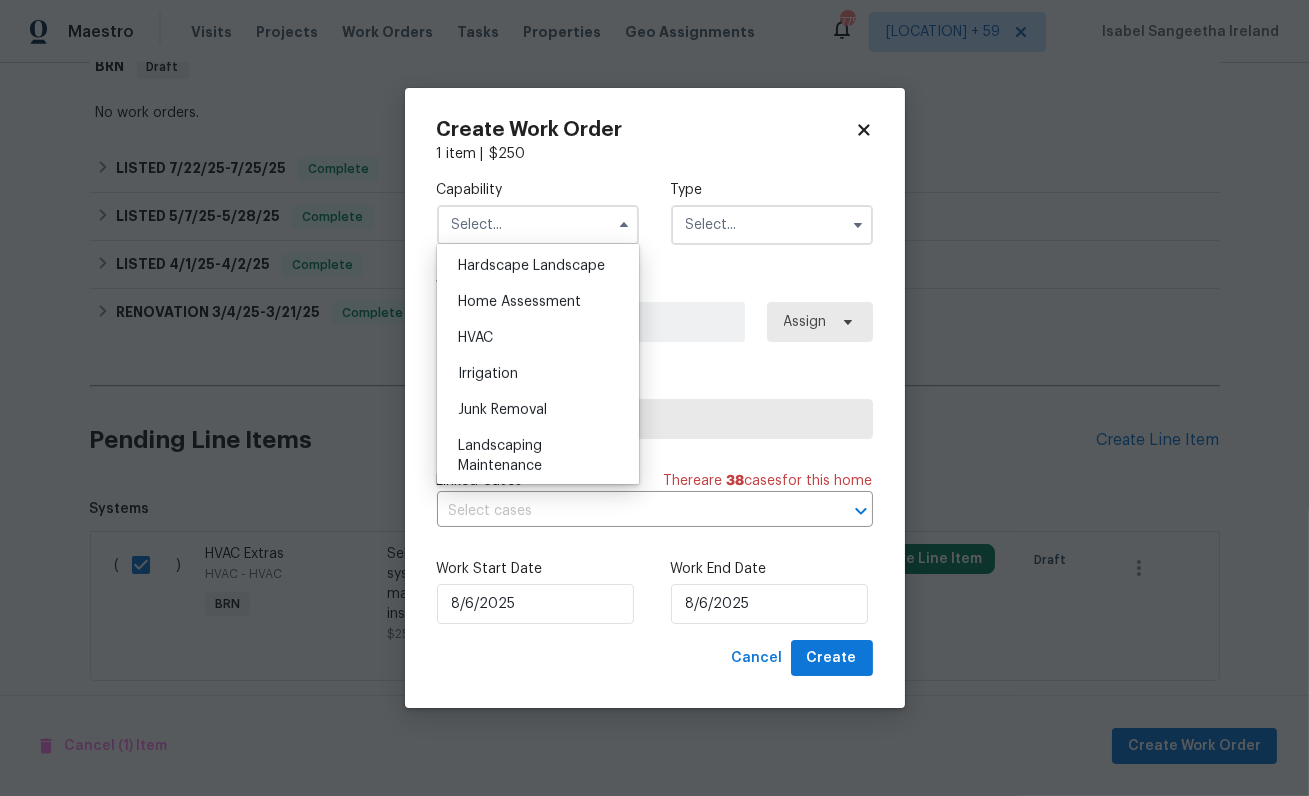 scroll, scrollTop: 1121, scrollLeft: 0, axis: vertical 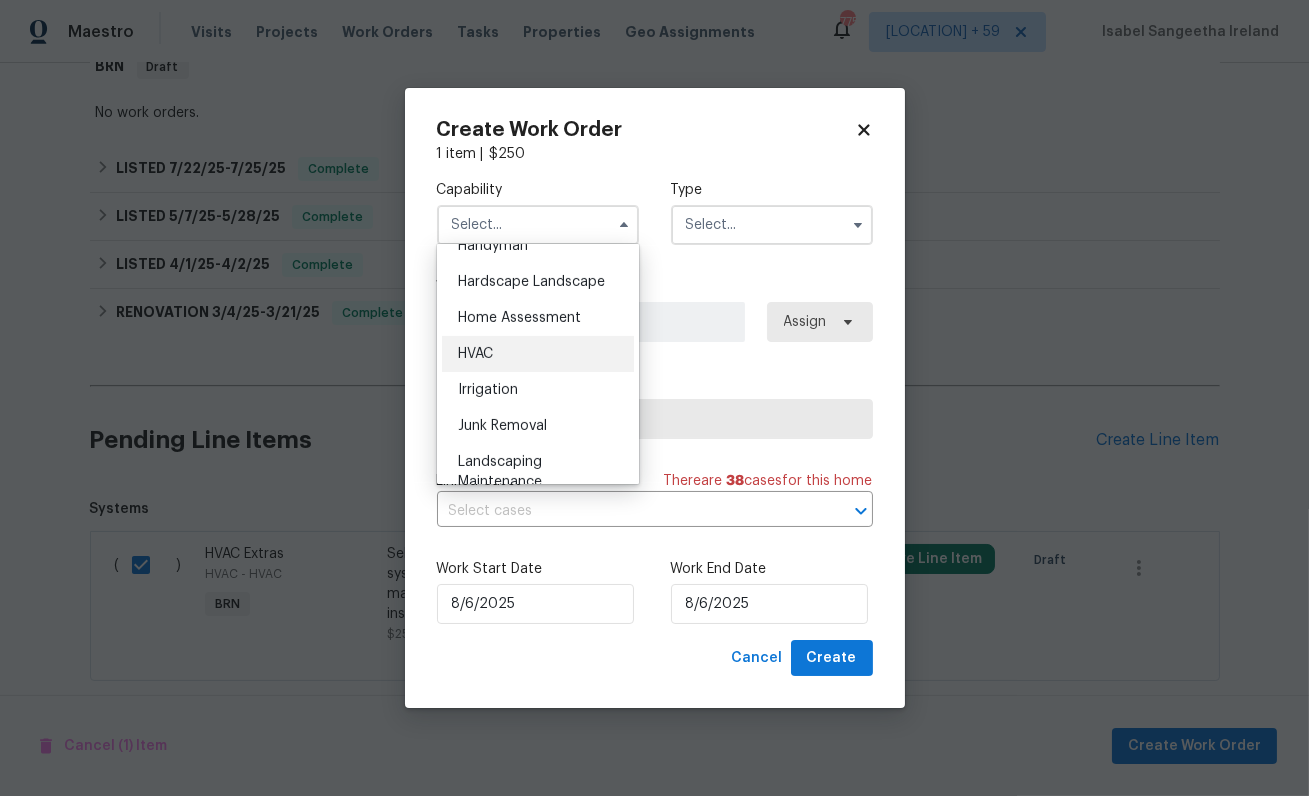 click on "HVAC" at bounding box center (475, 354) 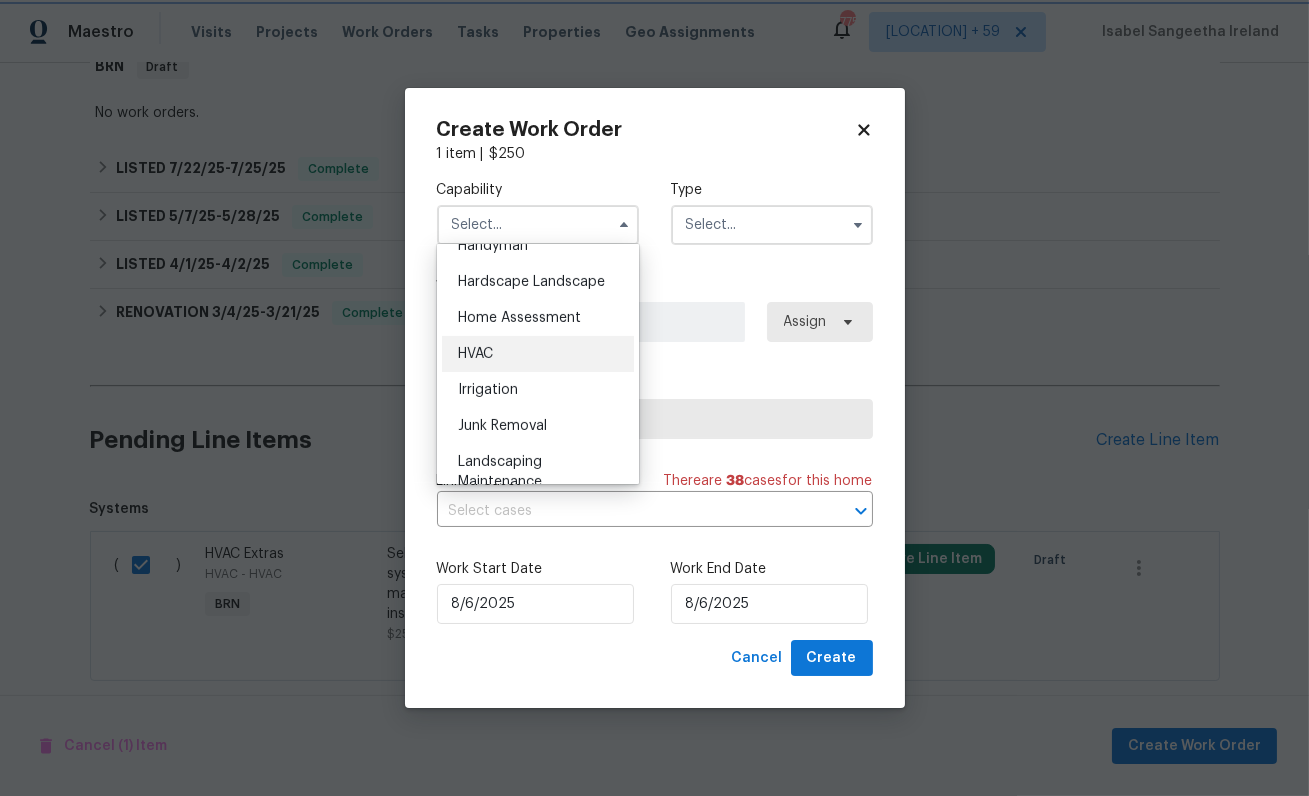 type on "HVAC" 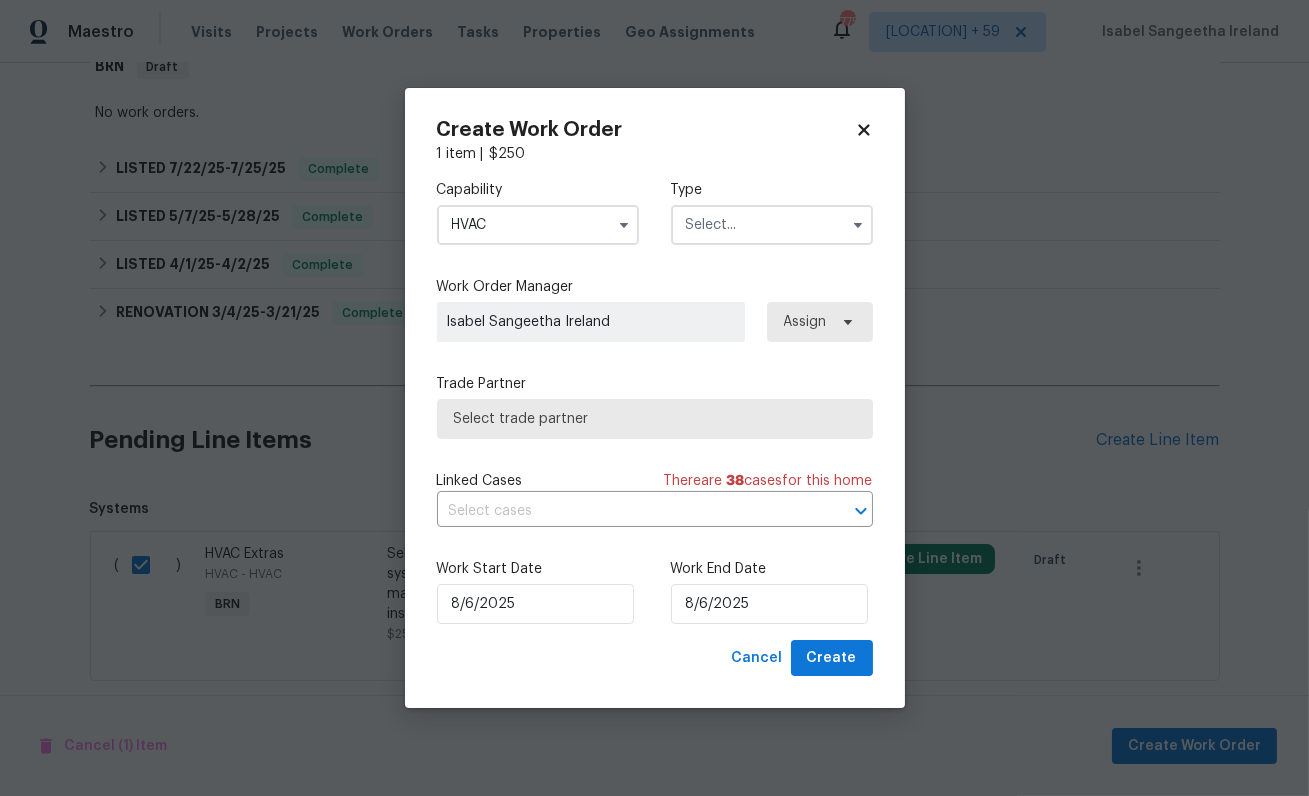 click at bounding box center [772, 225] 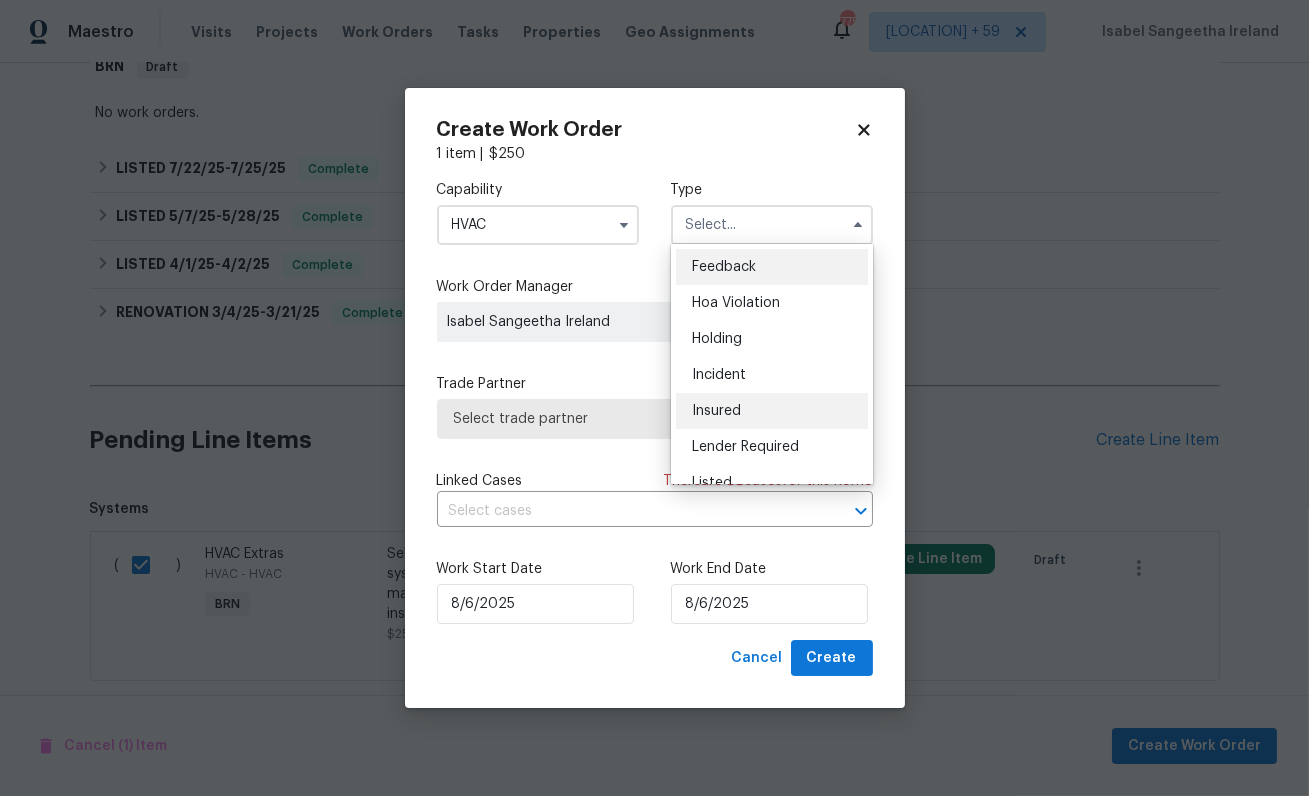 scroll, scrollTop: 454, scrollLeft: 0, axis: vertical 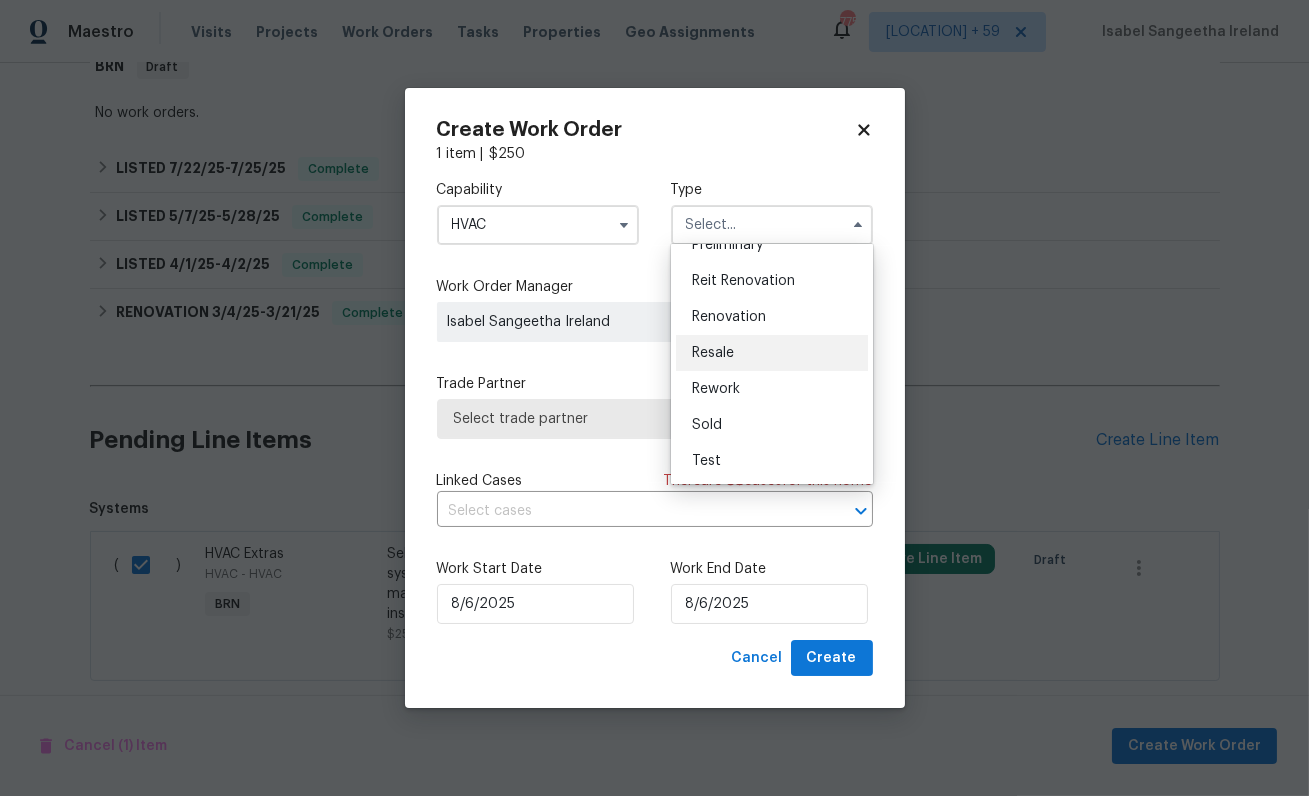 click on "Resale" at bounding box center [713, 353] 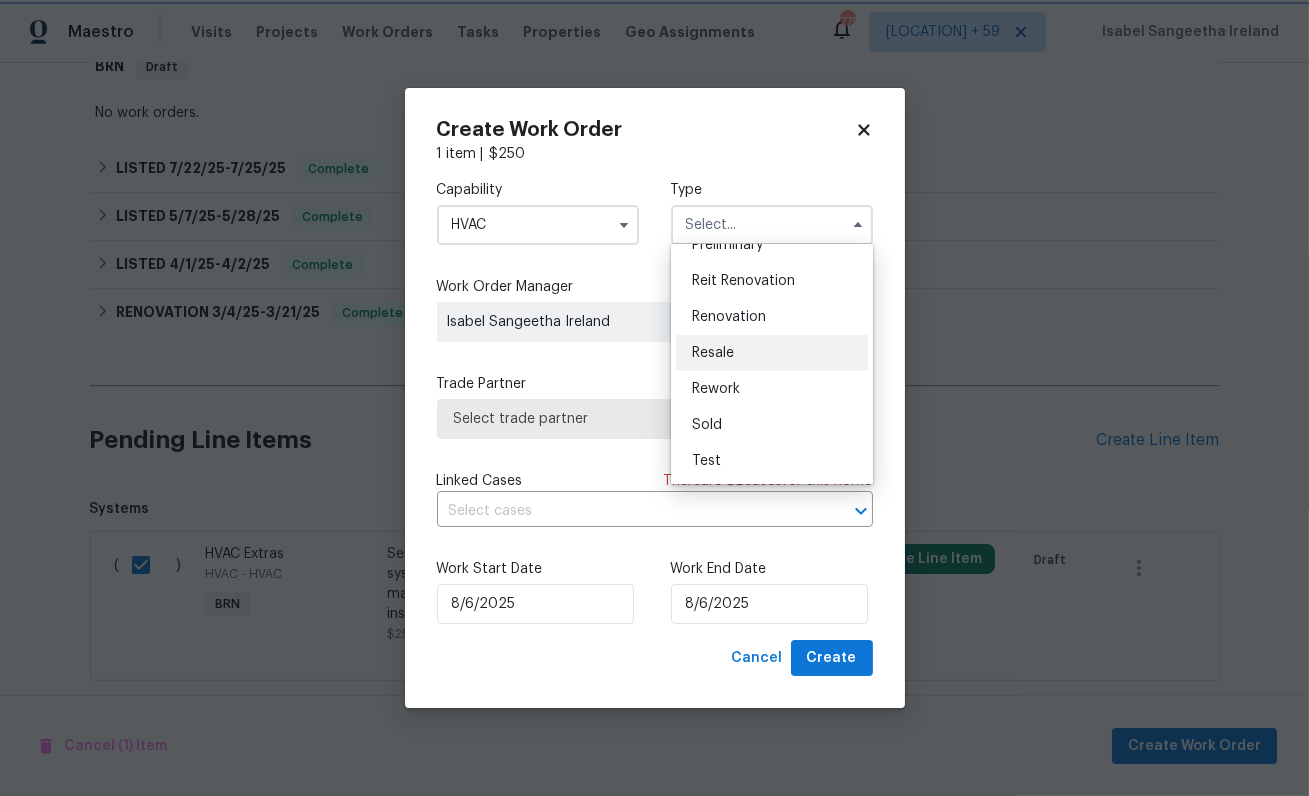 type on "Resale" 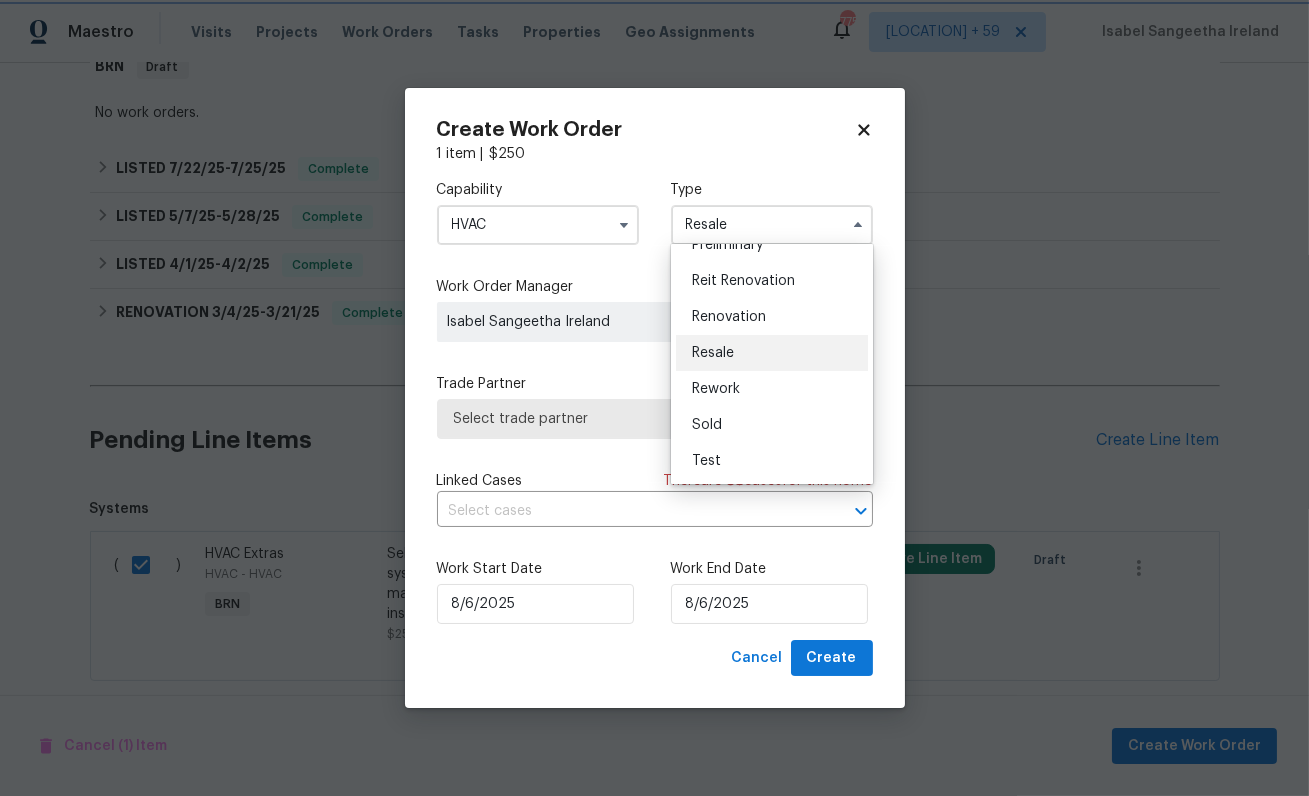 scroll, scrollTop: 0, scrollLeft: 0, axis: both 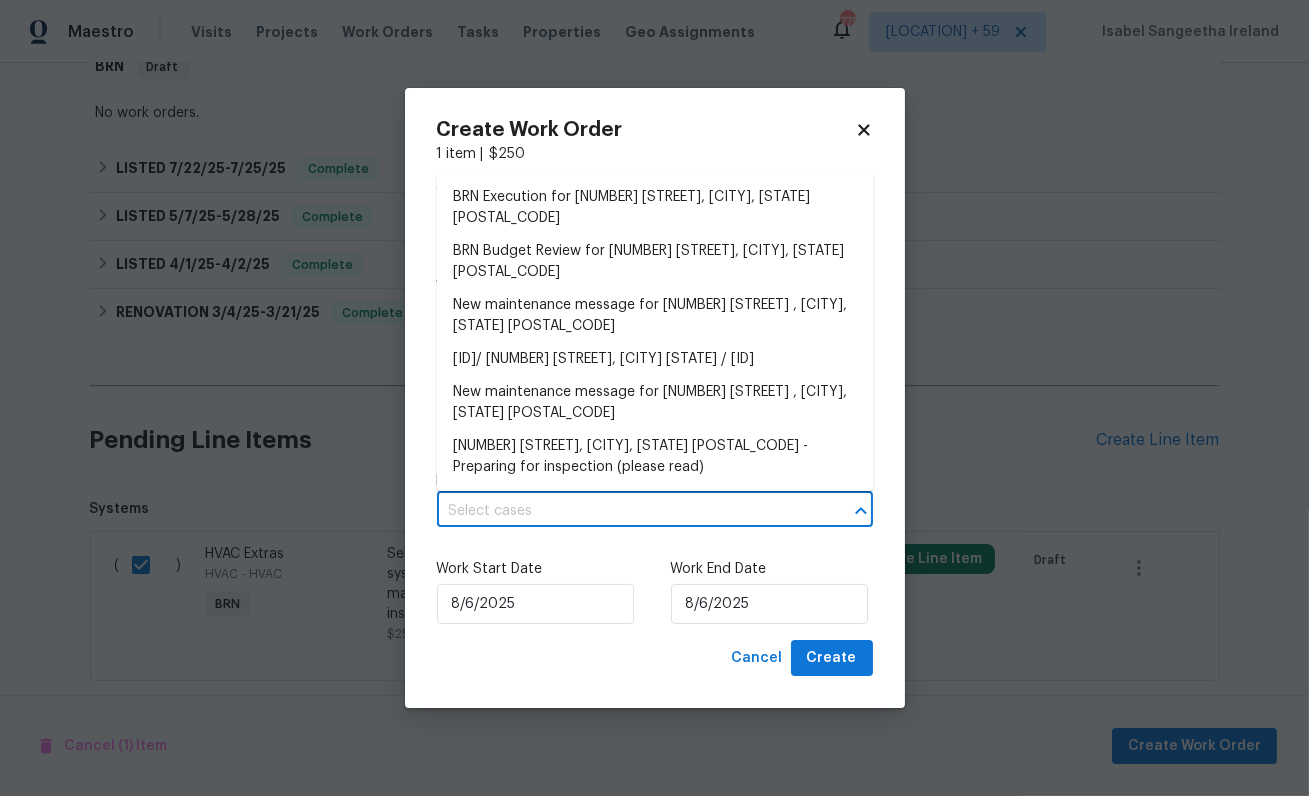 click at bounding box center (627, 511) 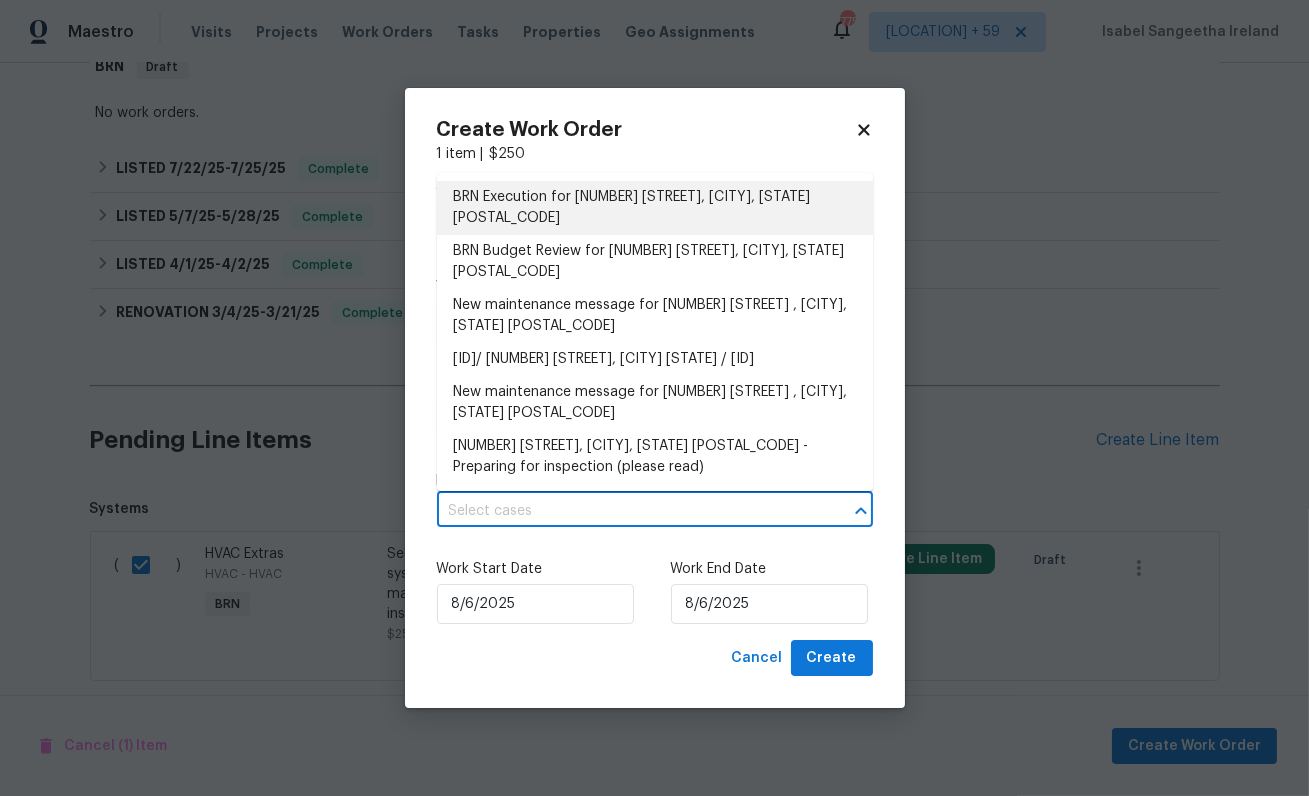 click on "BRN Execution for [NUMBER] [STREET], [CITY], [STATE] [POSTAL_CODE]" at bounding box center (655, 208) 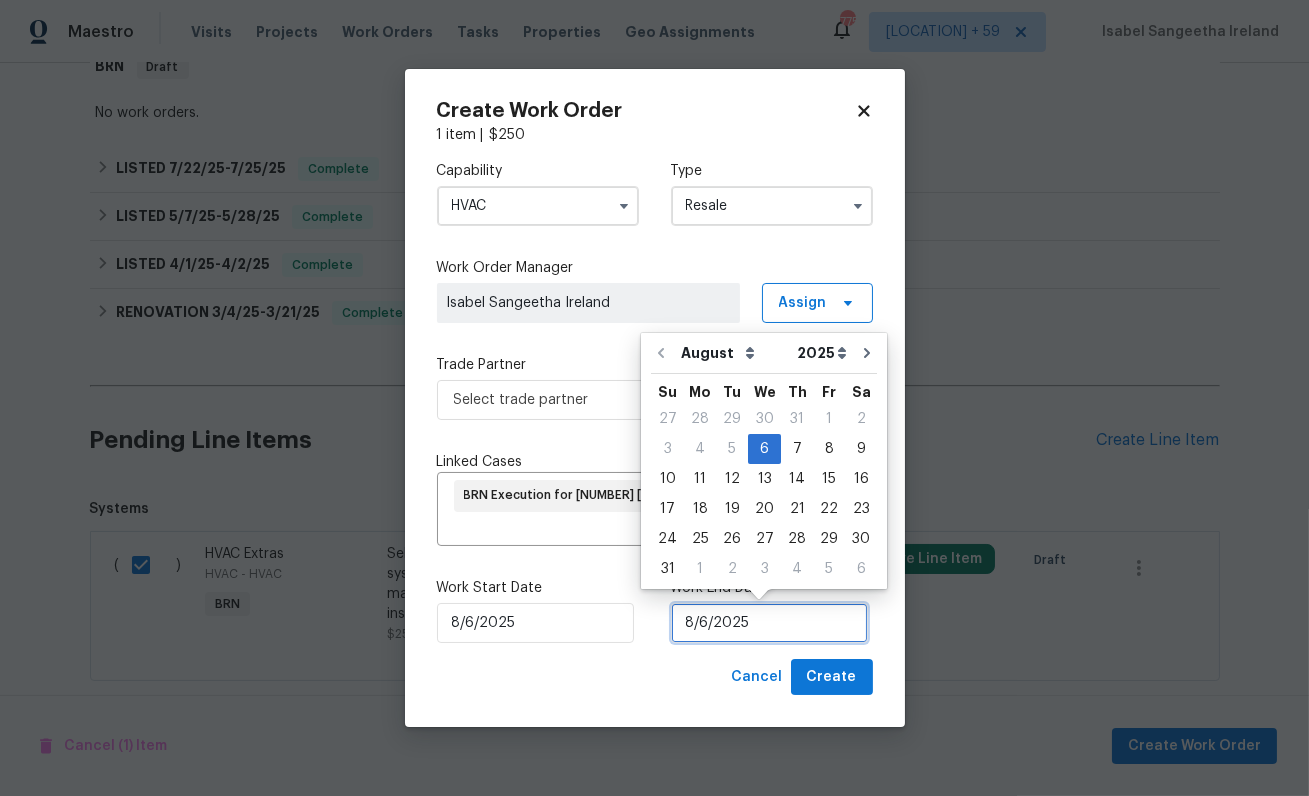 click on "8/6/2025" at bounding box center [769, 623] 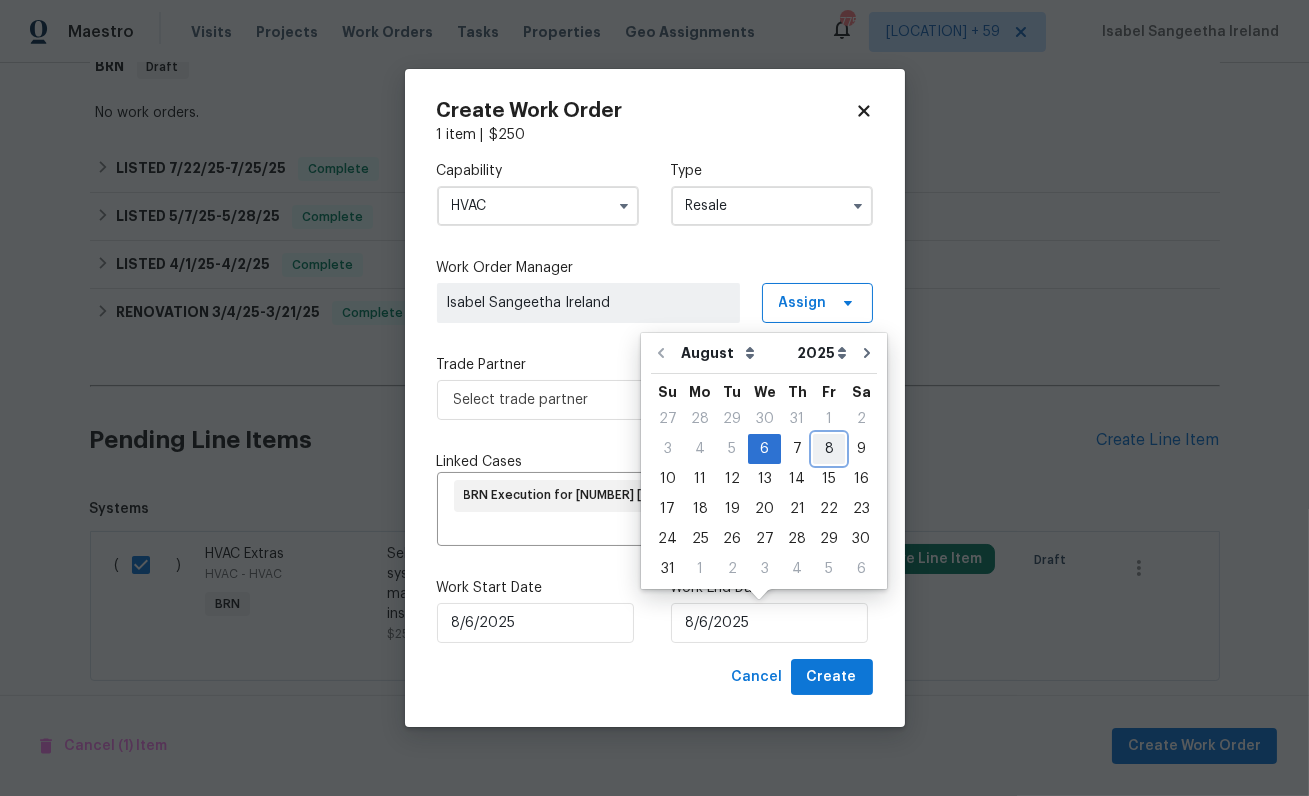 click on "8" at bounding box center (829, 449) 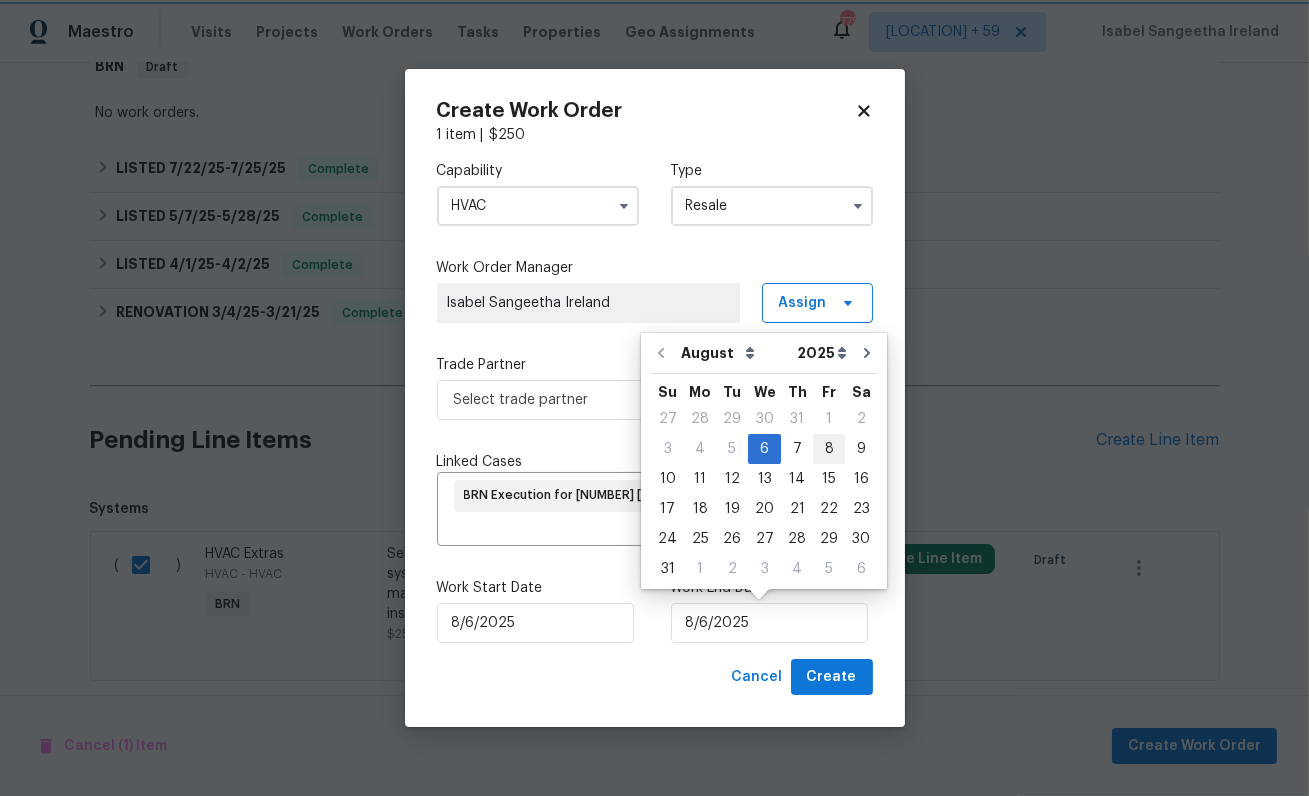 type on "8/8/2025" 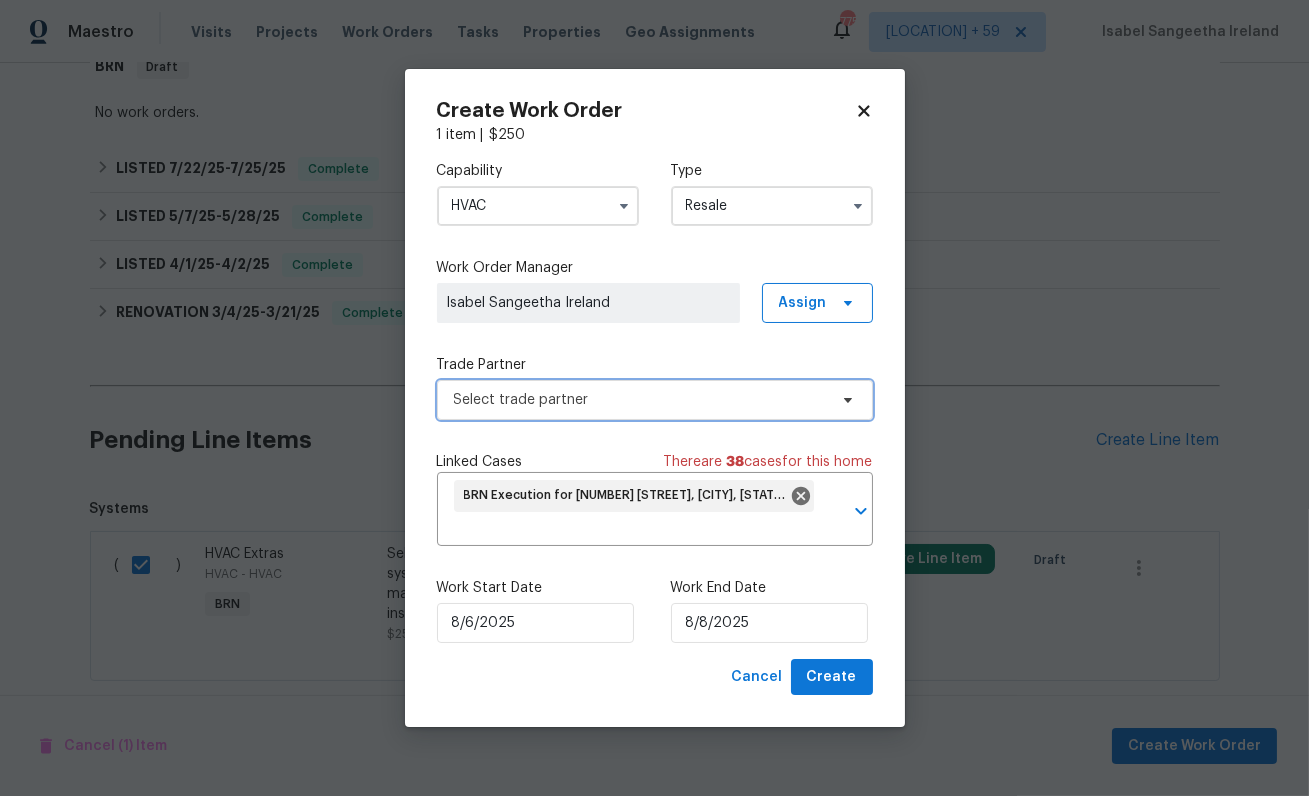 click on "Select trade partner" at bounding box center (640, 400) 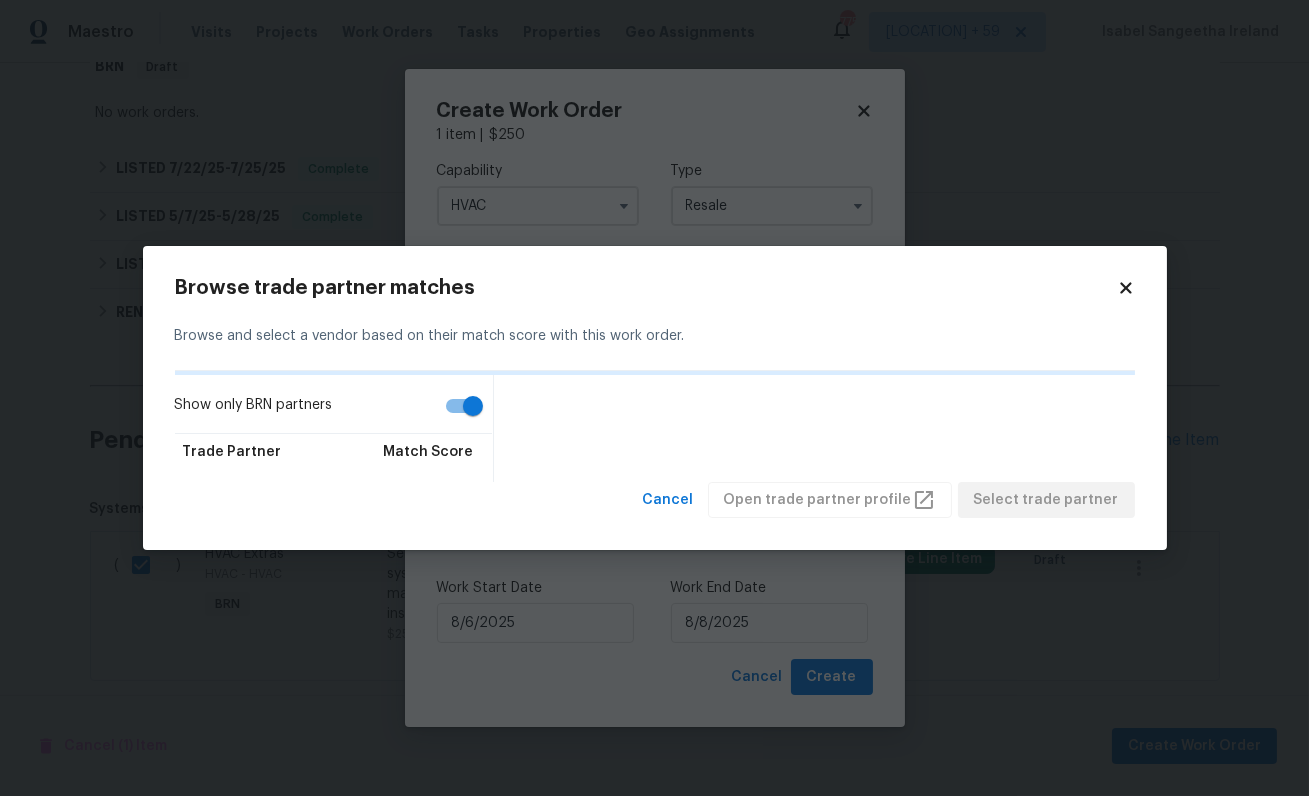 click on "Show only BRN partners" at bounding box center (473, 406) 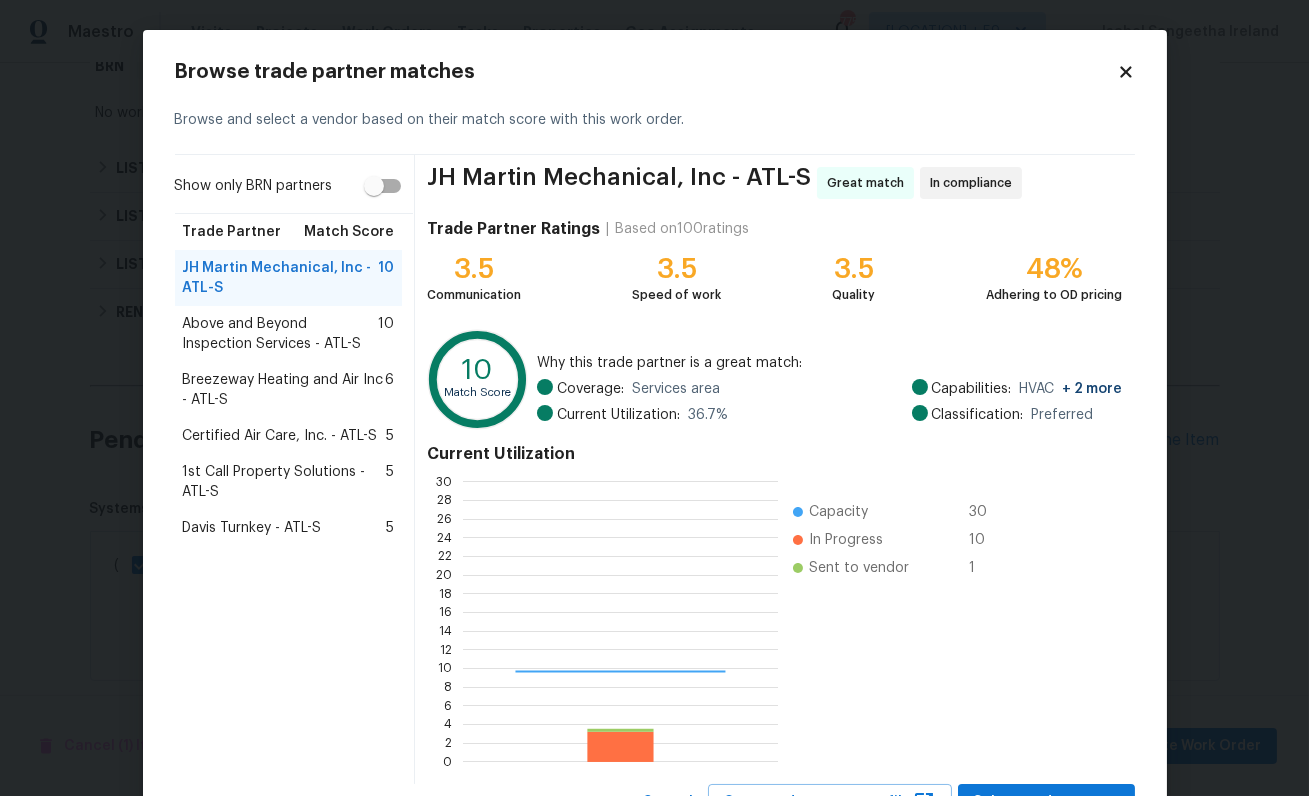 scroll, scrollTop: 1, scrollLeft: 1, axis: both 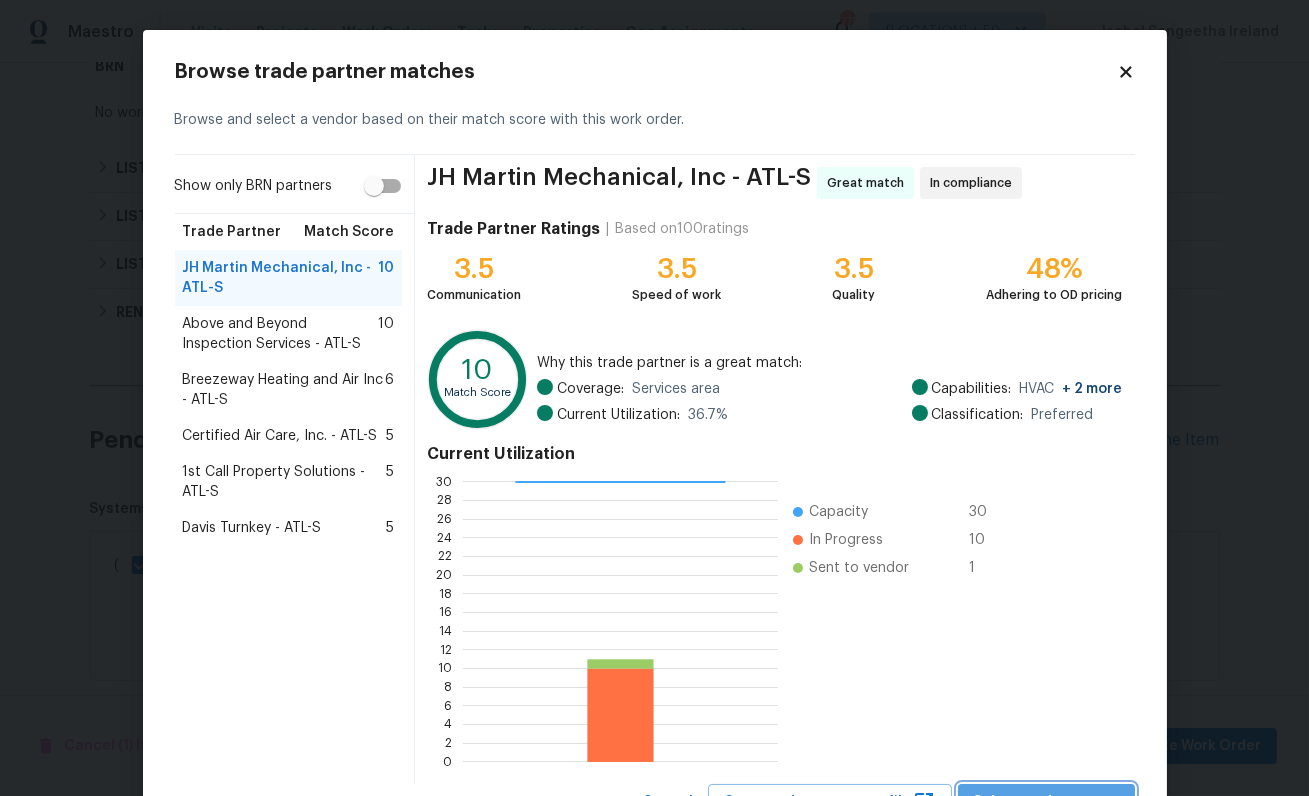 click on "Select trade partner" at bounding box center (1046, 802) 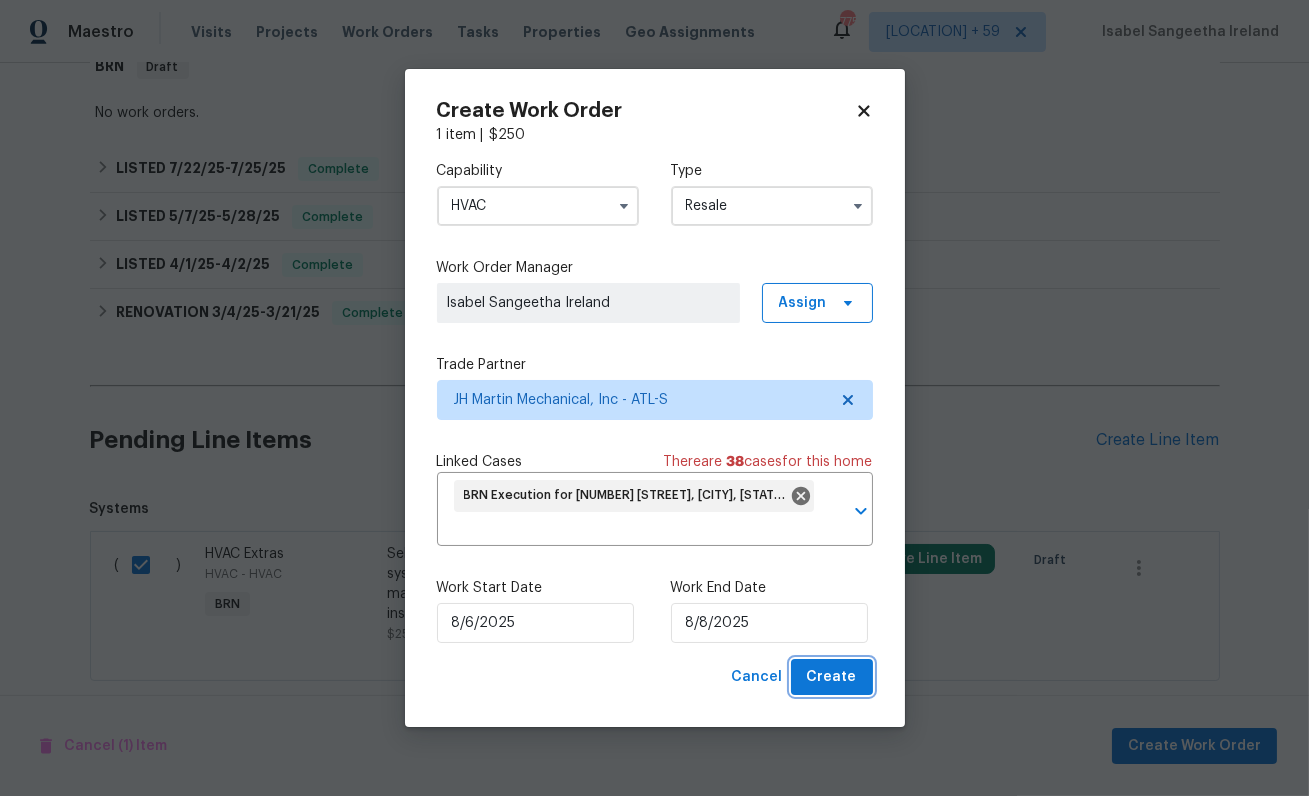click on "Create" at bounding box center [832, 677] 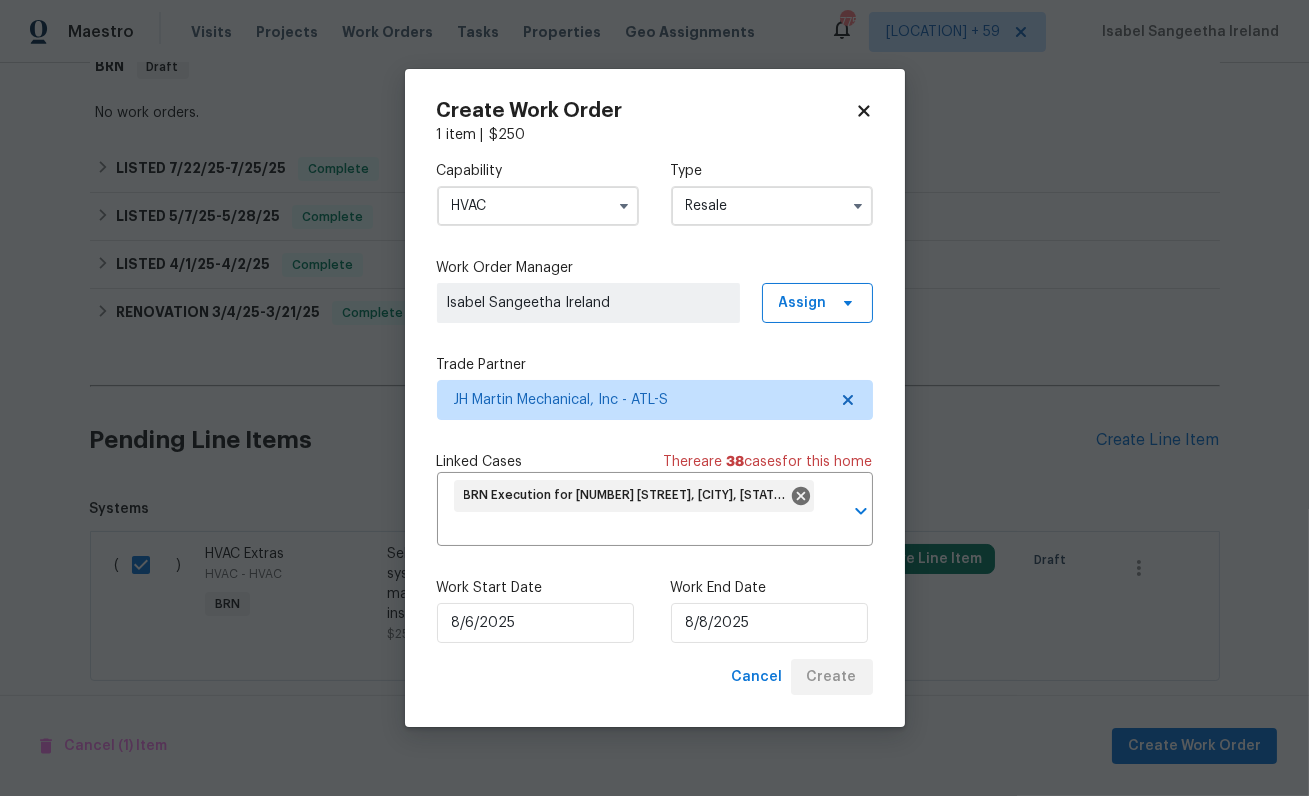 checkbox on "false" 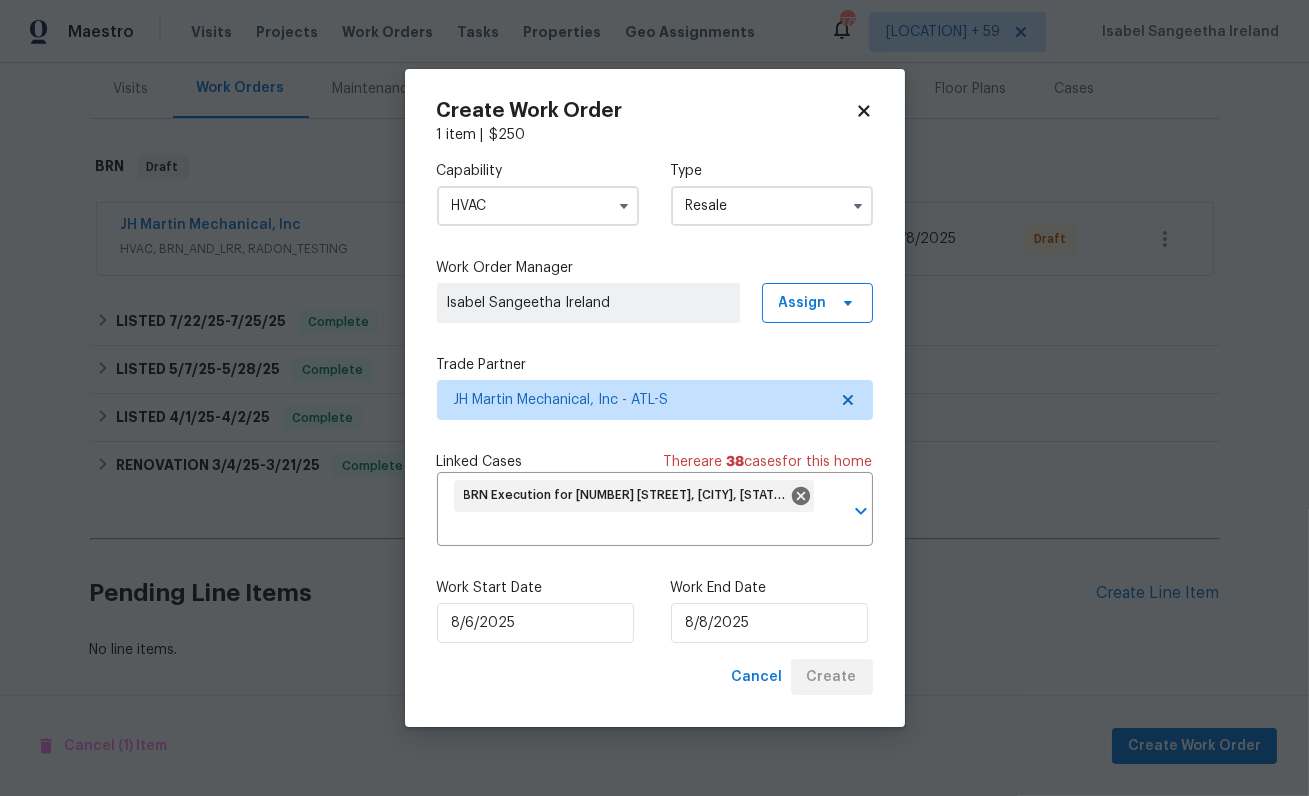 scroll, scrollTop: 242, scrollLeft: 0, axis: vertical 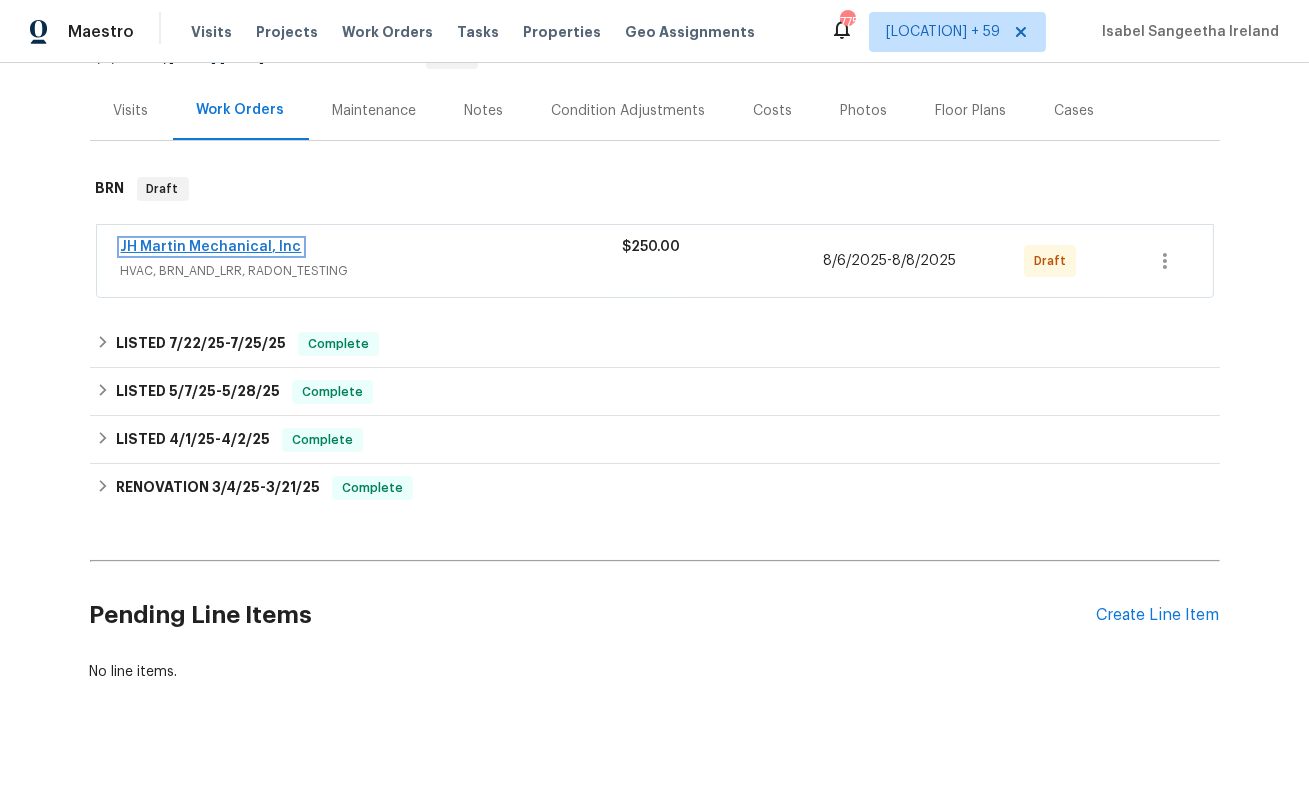 click on "JH Martin Mechanical, Inc" at bounding box center [211, 247] 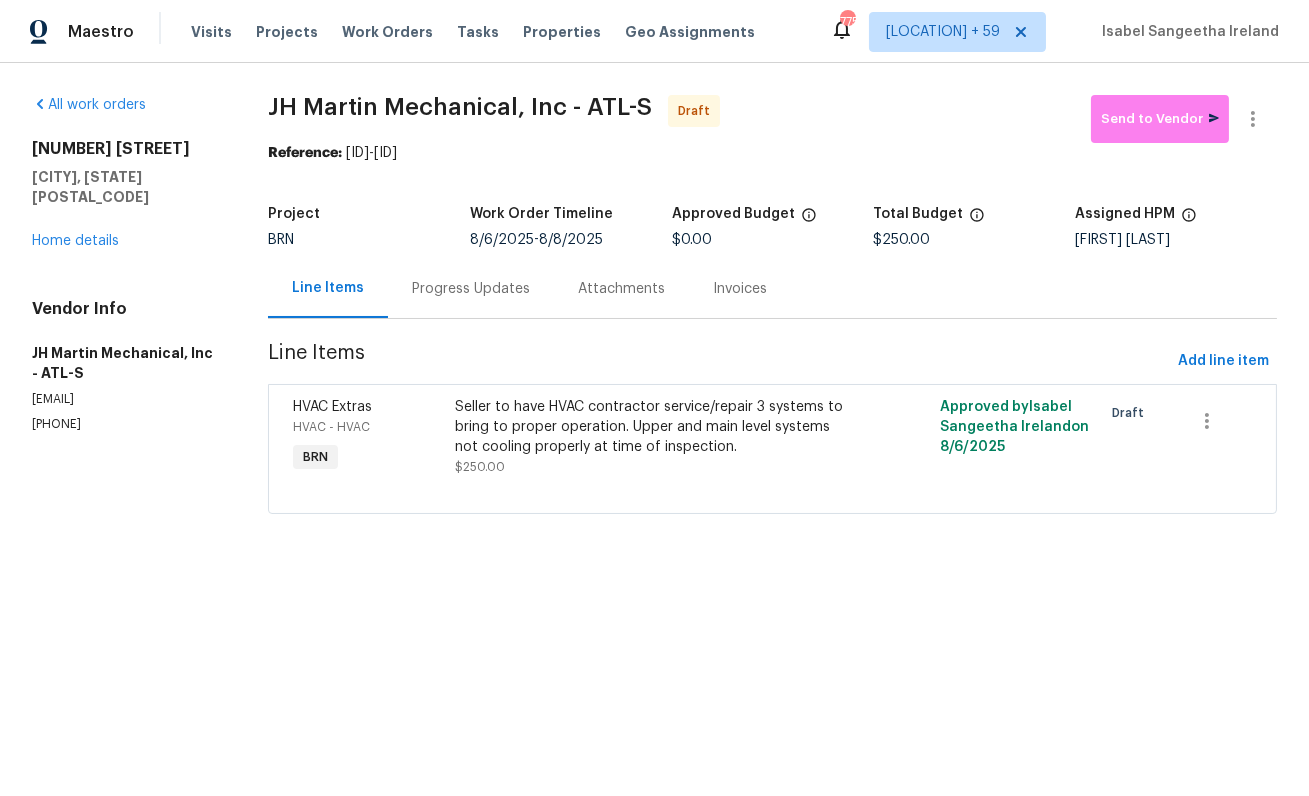 click on "Progress Updates" at bounding box center [471, 289] 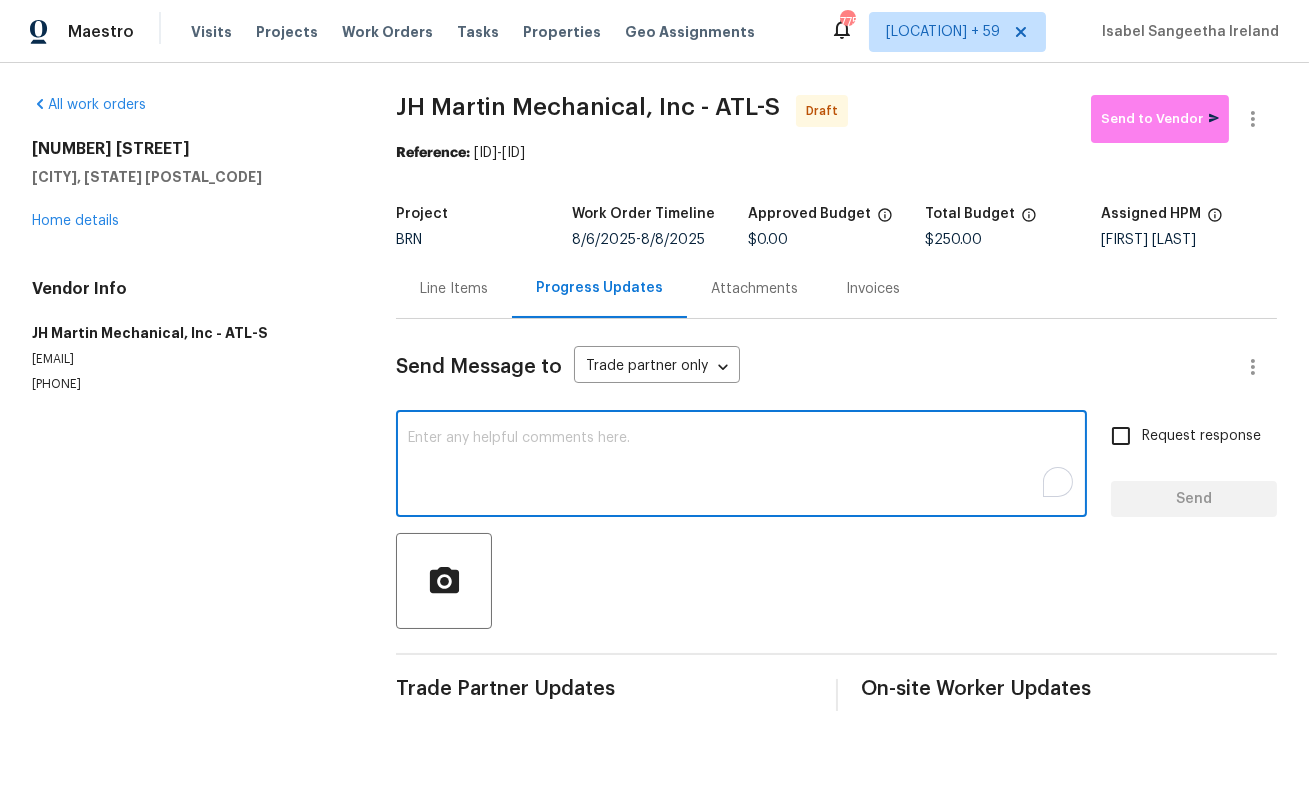 click at bounding box center [741, 466] 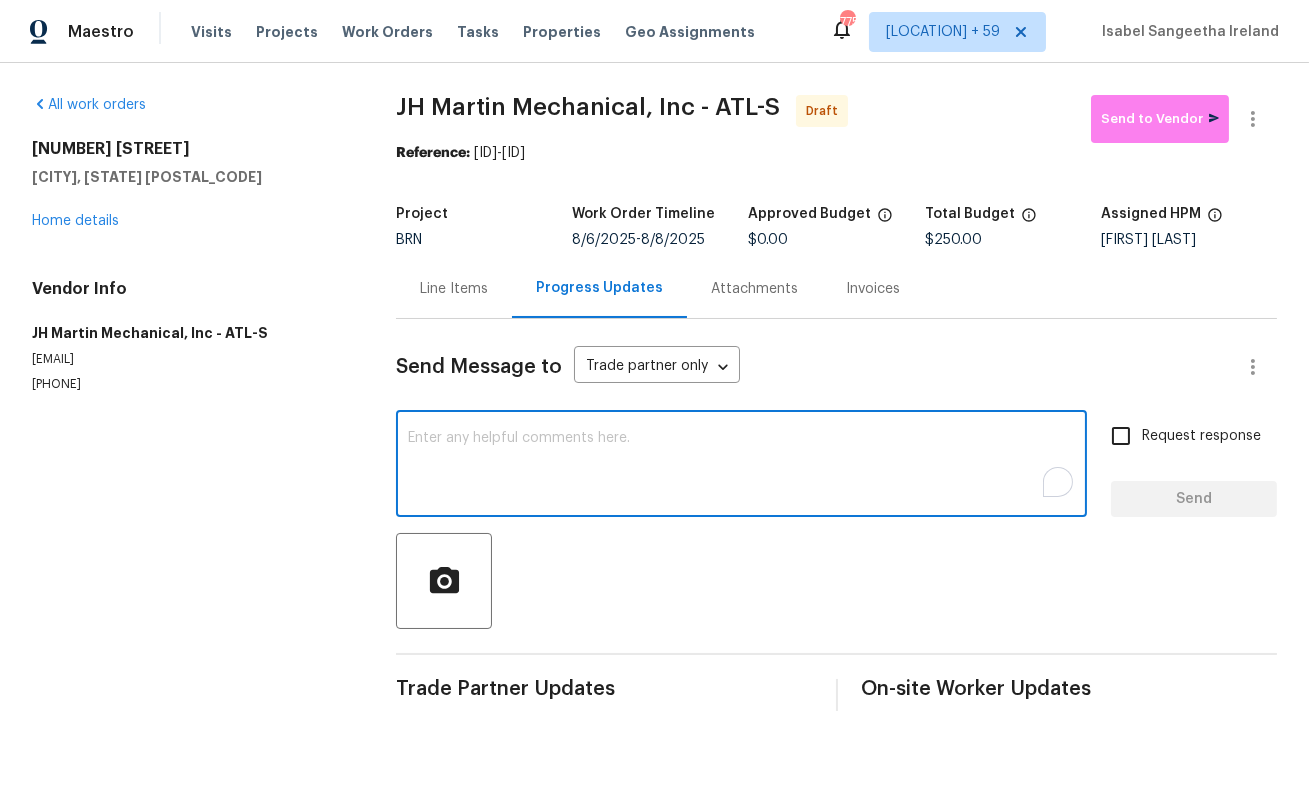 paste on "This is [FIRST] from Opendoor. Please confirm receipt of the work order due on [DATE] and provide the start date and estimated completion time within 24 hours. For questions, contact me via the portal or at [PHONE]. Thanks!" 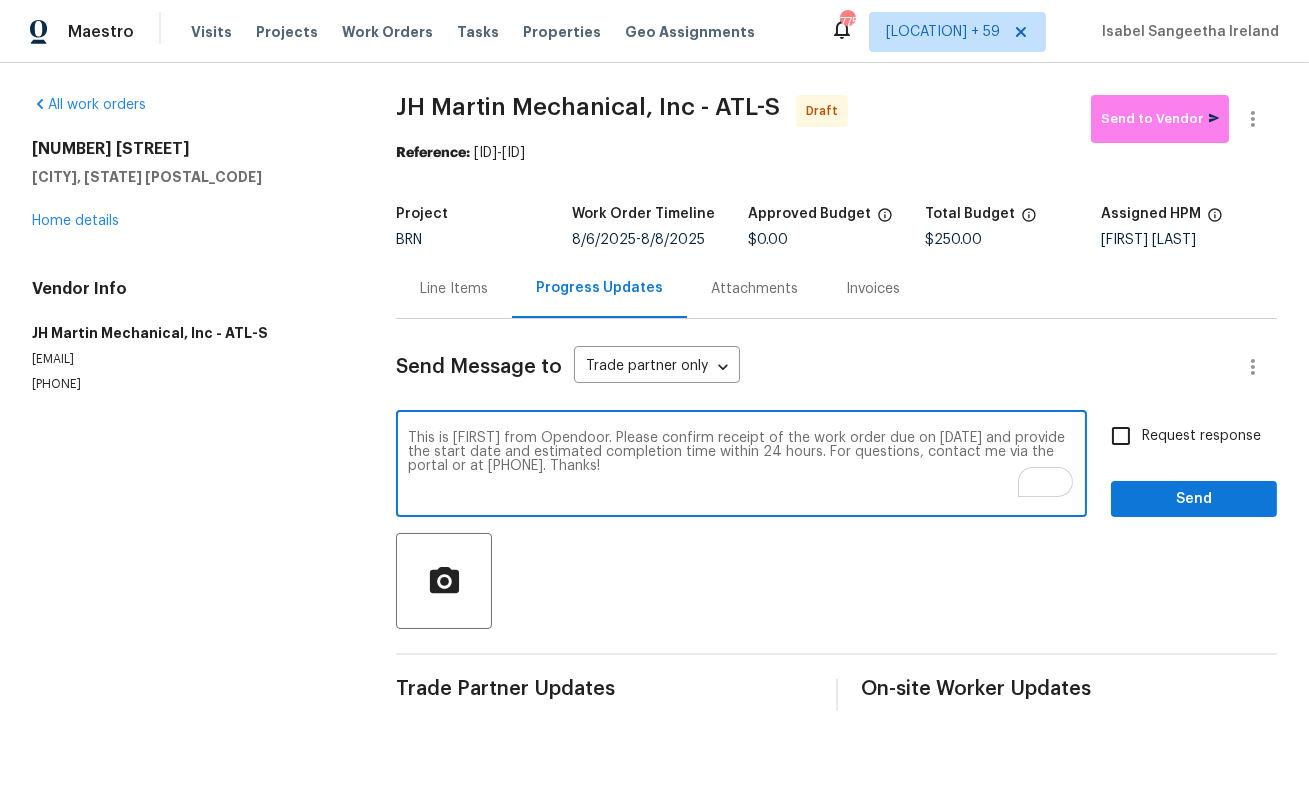 click on "This is [FIRST] from Opendoor. Please confirm receipt of the work order due on [DATE] and provide the start date and estimated completion time within 24 hours. For questions, contact me via the portal or at [PHONE]. Thanks!" at bounding box center [741, 466] 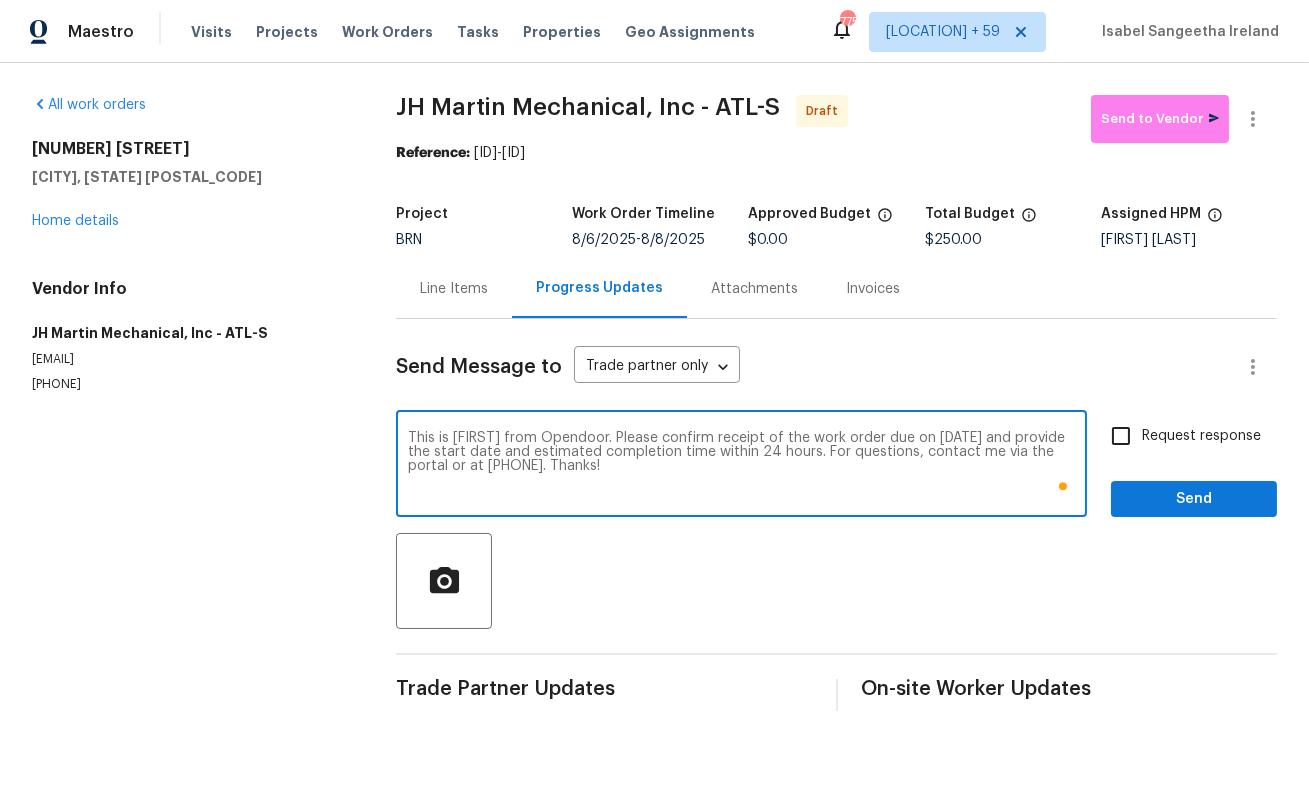 click on "This is [FIRST] from Opendoor. Please confirm receipt of the work order due on [DATE] and provide the start date and estimated completion time within 24 hours. For questions, contact me via the portal or at [PHONE]. Thanks!" at bounding box center [741, 466] 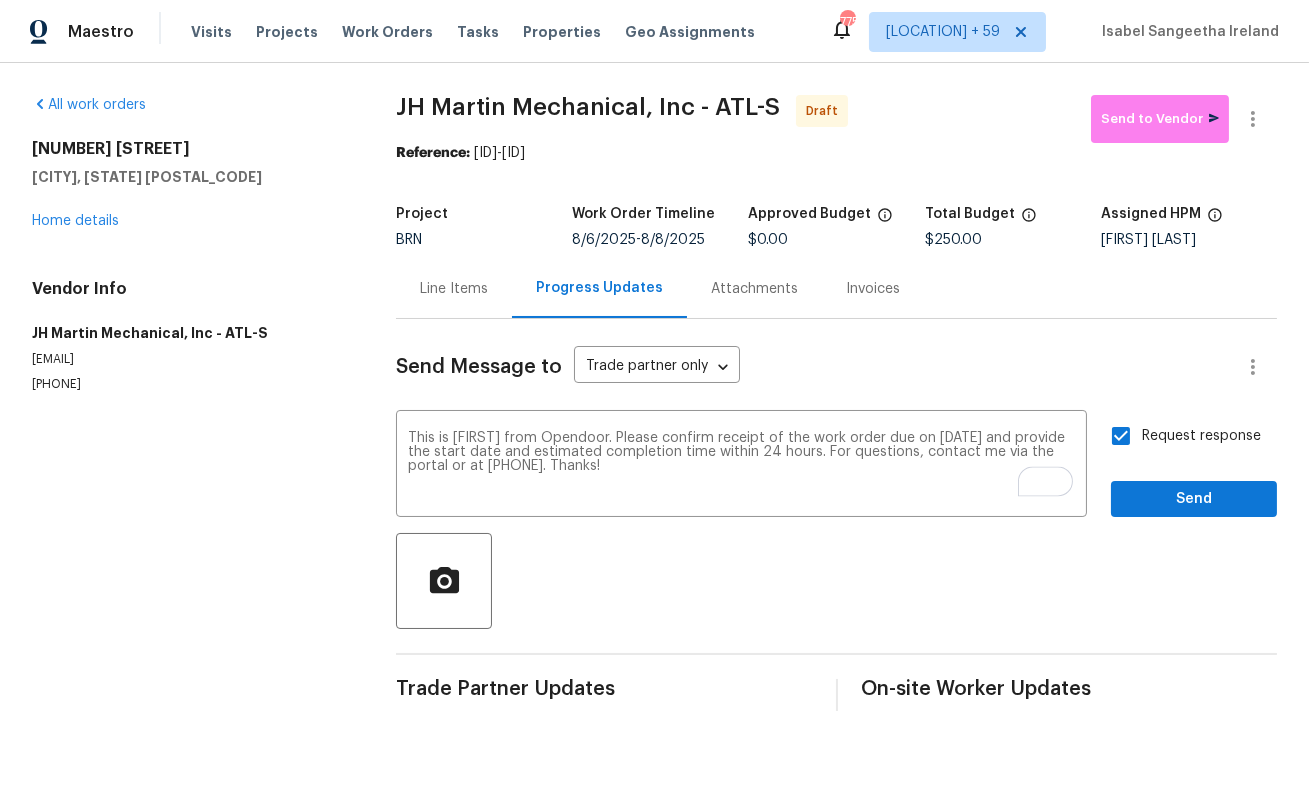 click on "Send Message to Trade partner only Trade partner only ​​This is [FIRST] from Opendoor. Please confirm receipt of the work order due on [DATE] and provide the start date and estimated completion time within 24 hours. For questions, contact me via the portal or at [PHONE]. Thanks!
​ x ​ Request response Send Trade Partner Updates On-site Worker Updates" at bounding box center [836, 515] 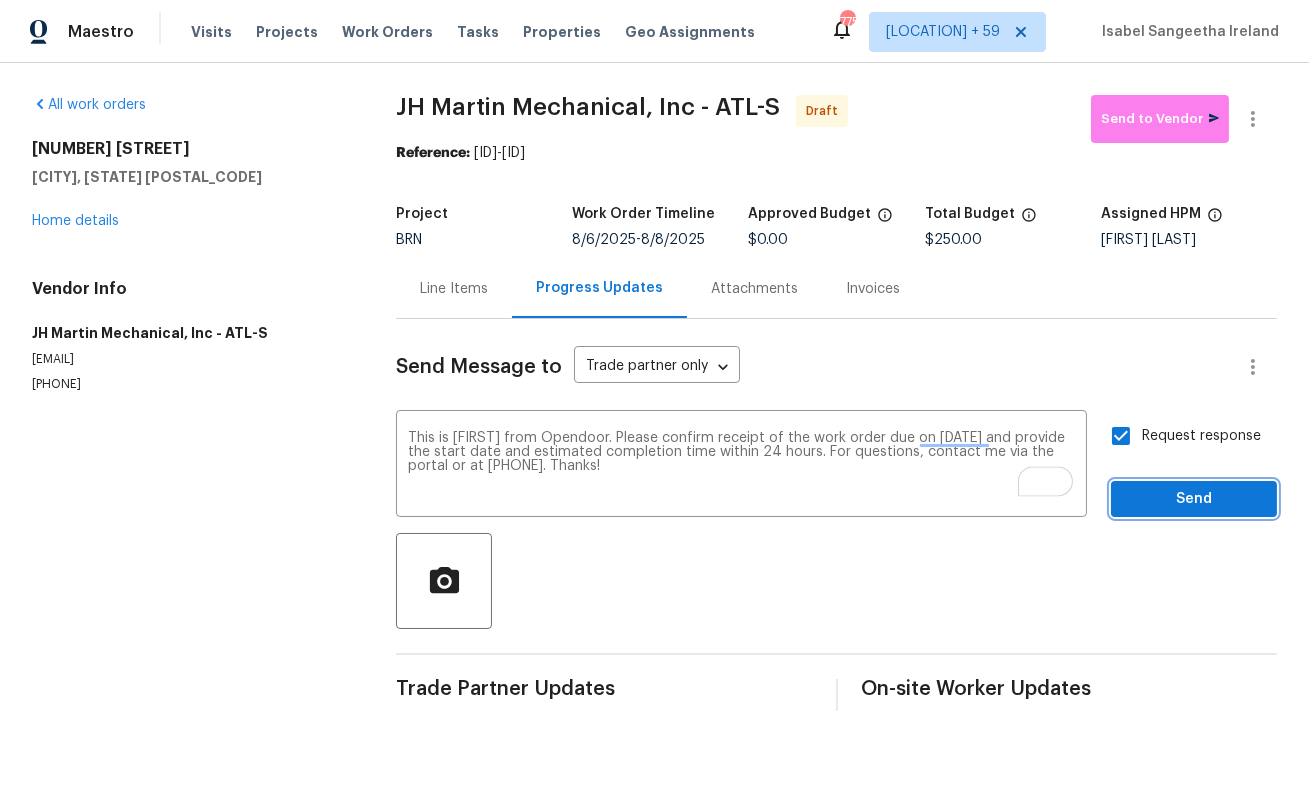 click on "Send" at bounding box center [1194, 499] 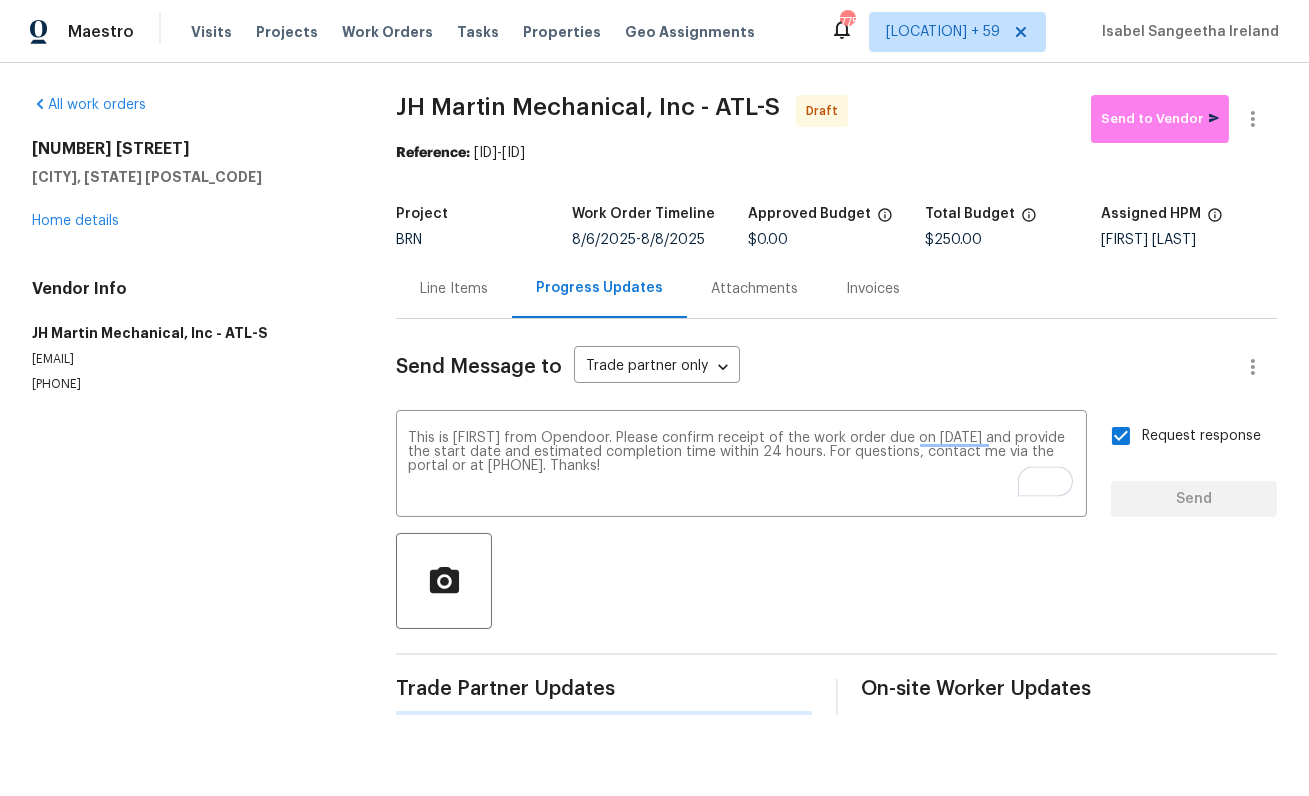 type 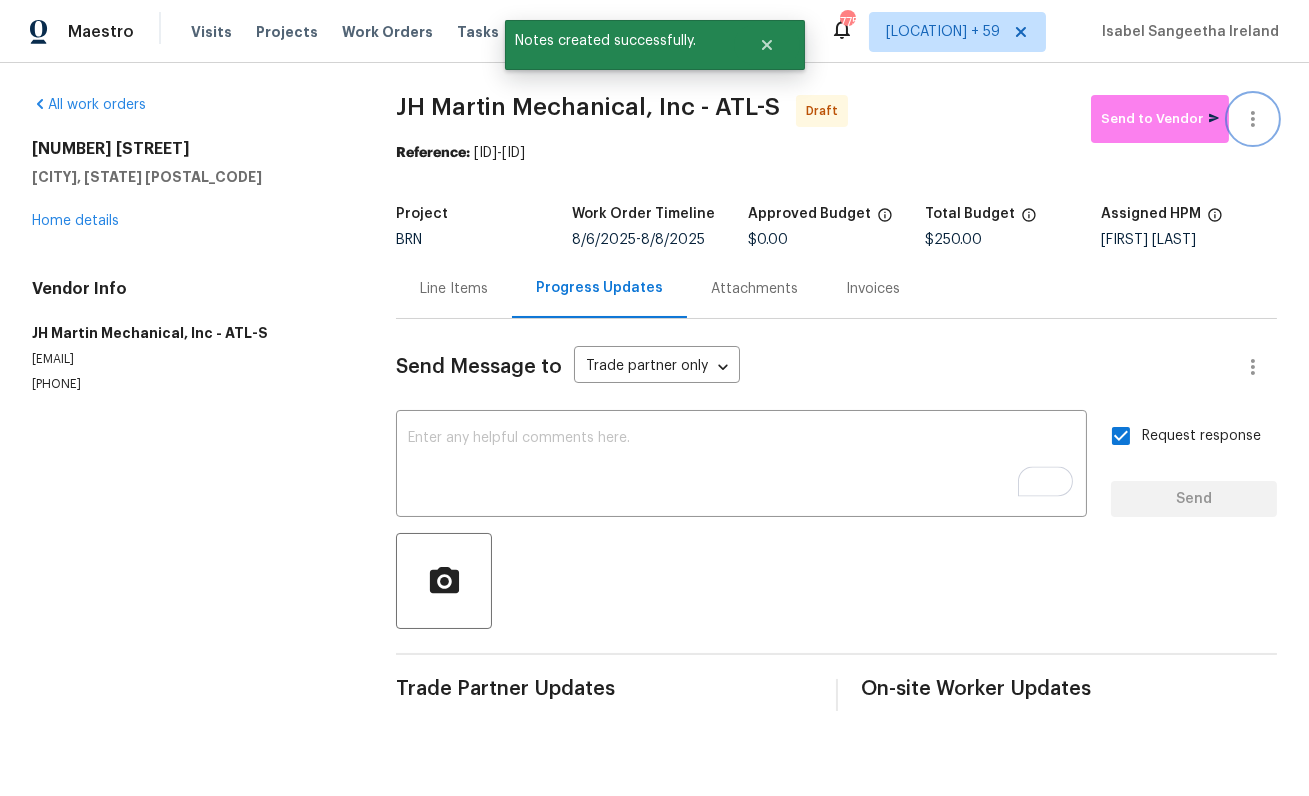 click at bounding box center [1253, 119] 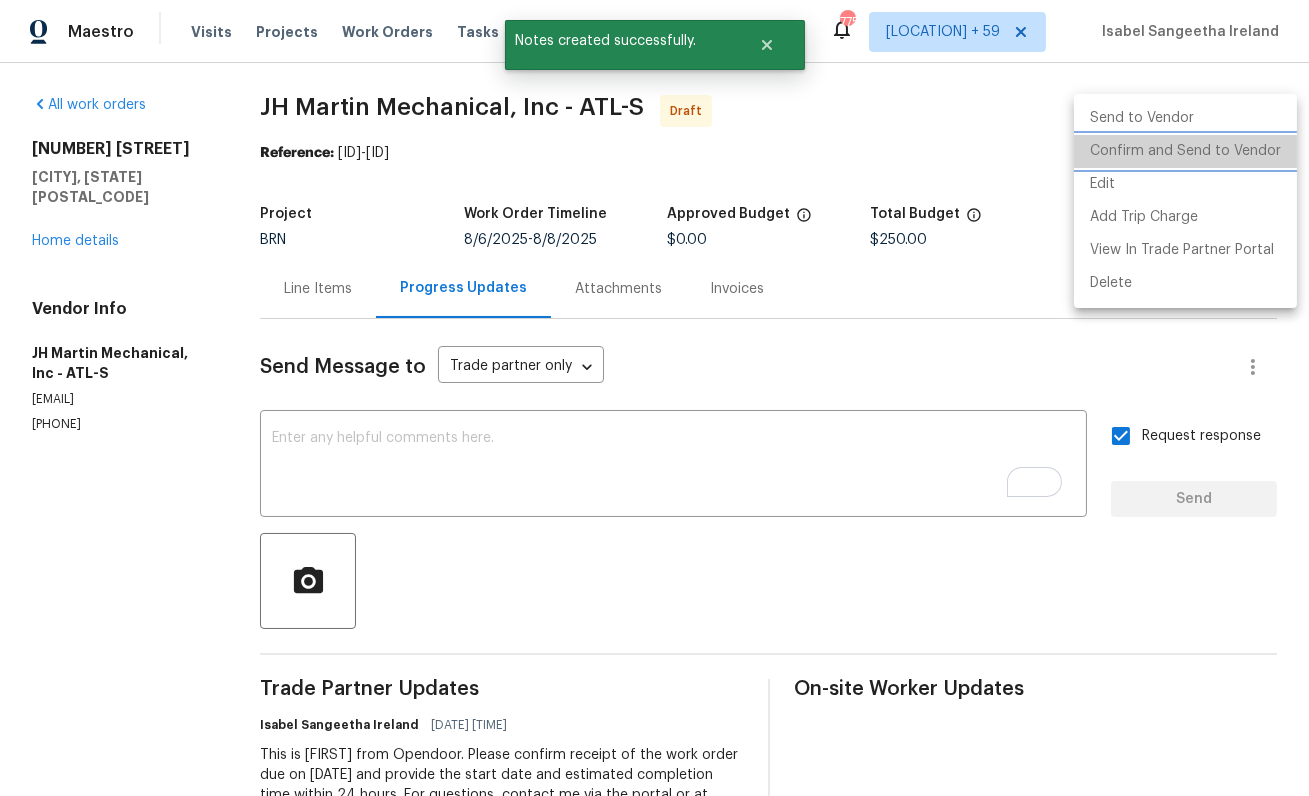 click on "Confirm and Send to Vendor" at bounding box center [1185, 151] 